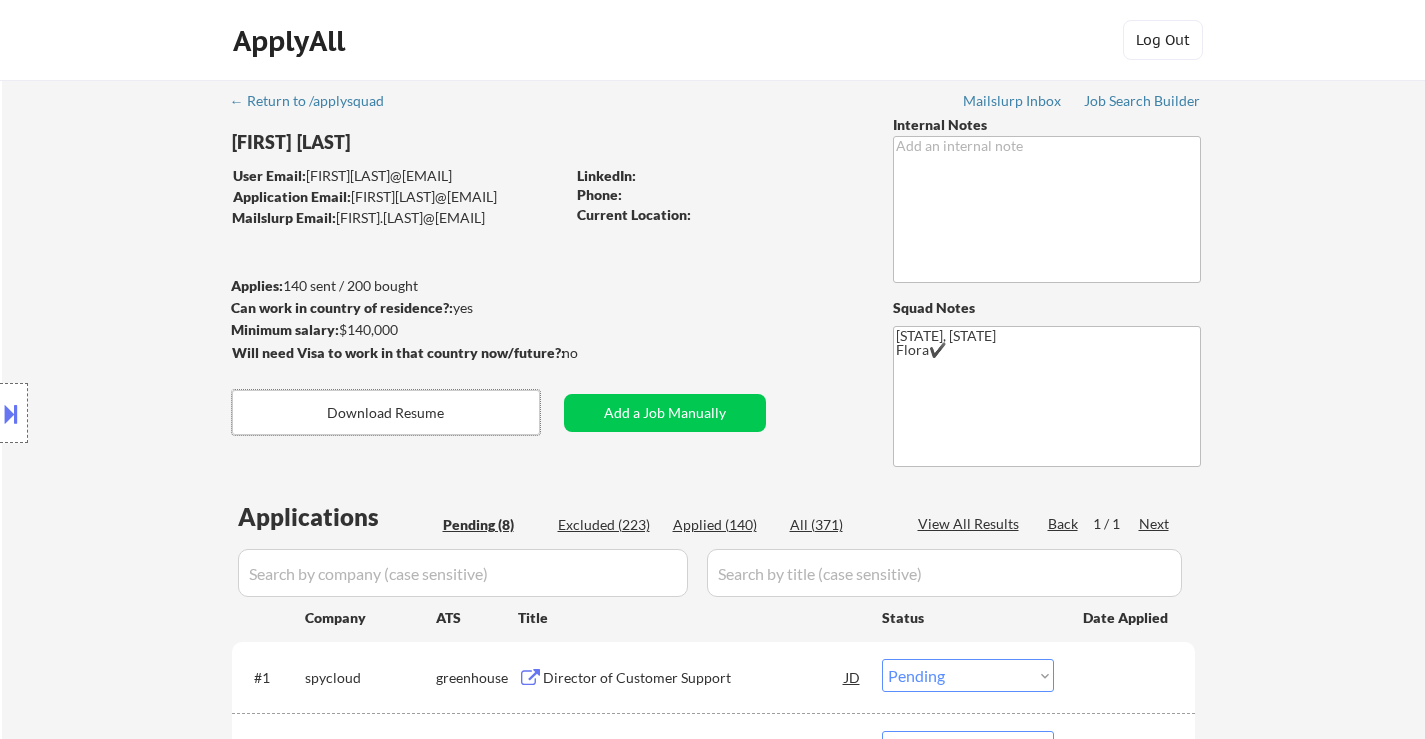 select on ""pending"" 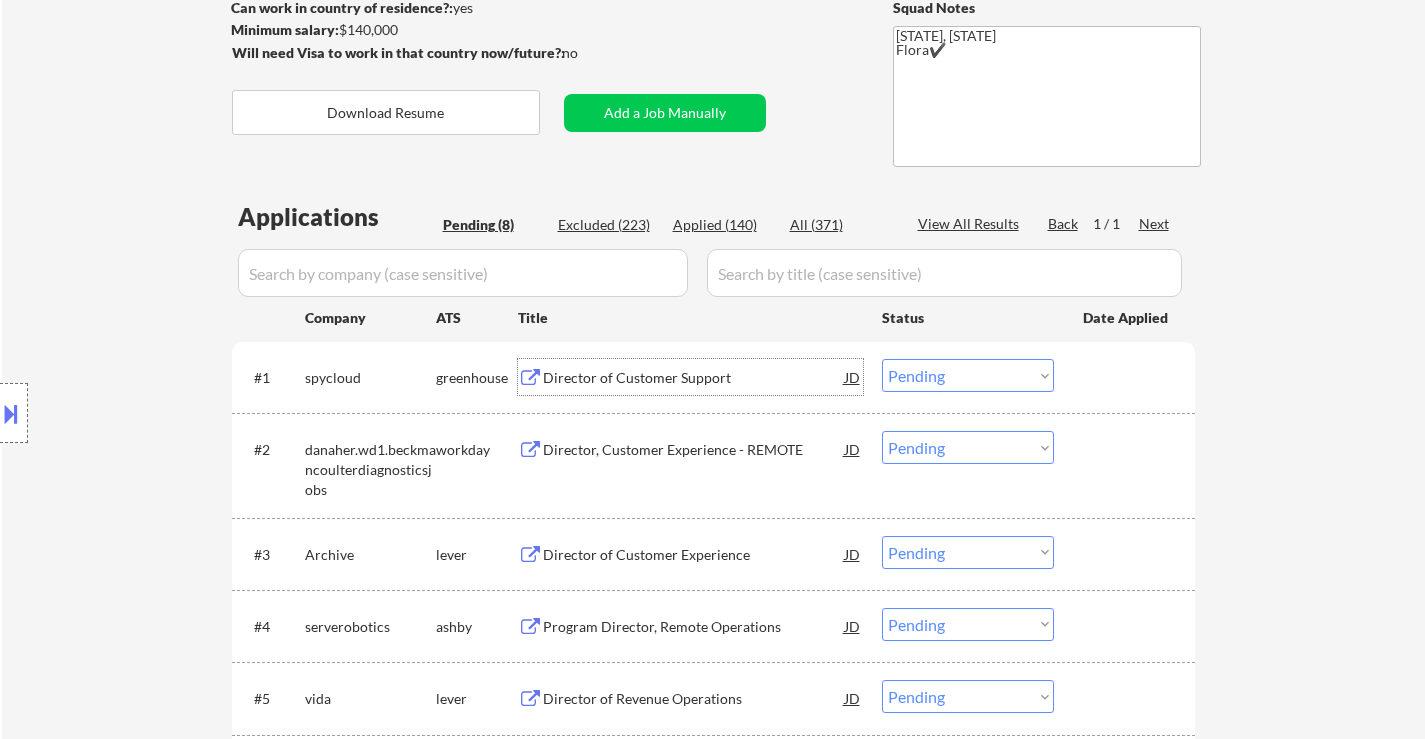 click on "Director of Customer Support" at bounding box center [694, 378] 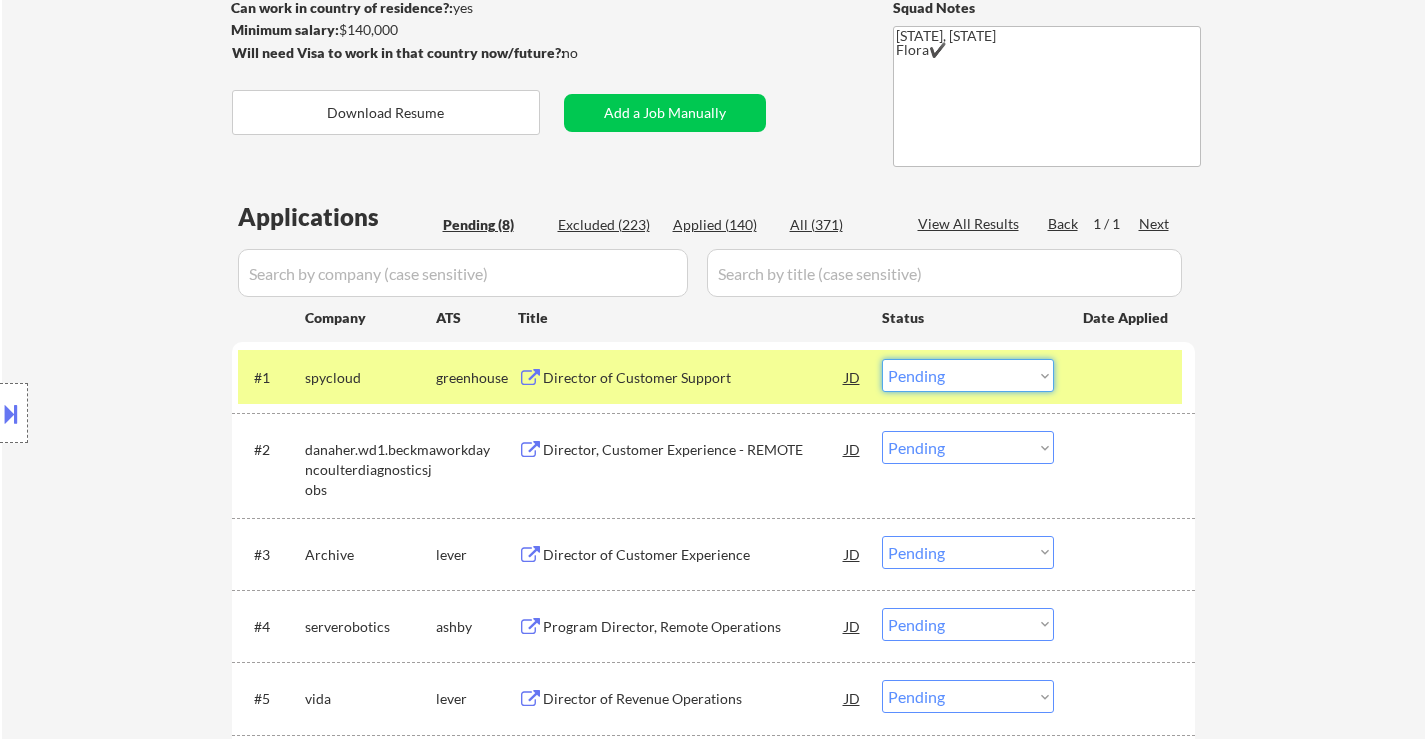 click on "Choose an option... Pending Applied Excluded (Questions) Excluded (Expired) Excluded (Location) Excluded (Bad Match) Excluded (Blocklist) Excluded (Salary) Excluded (Other)" at bounding box center [968, 375] 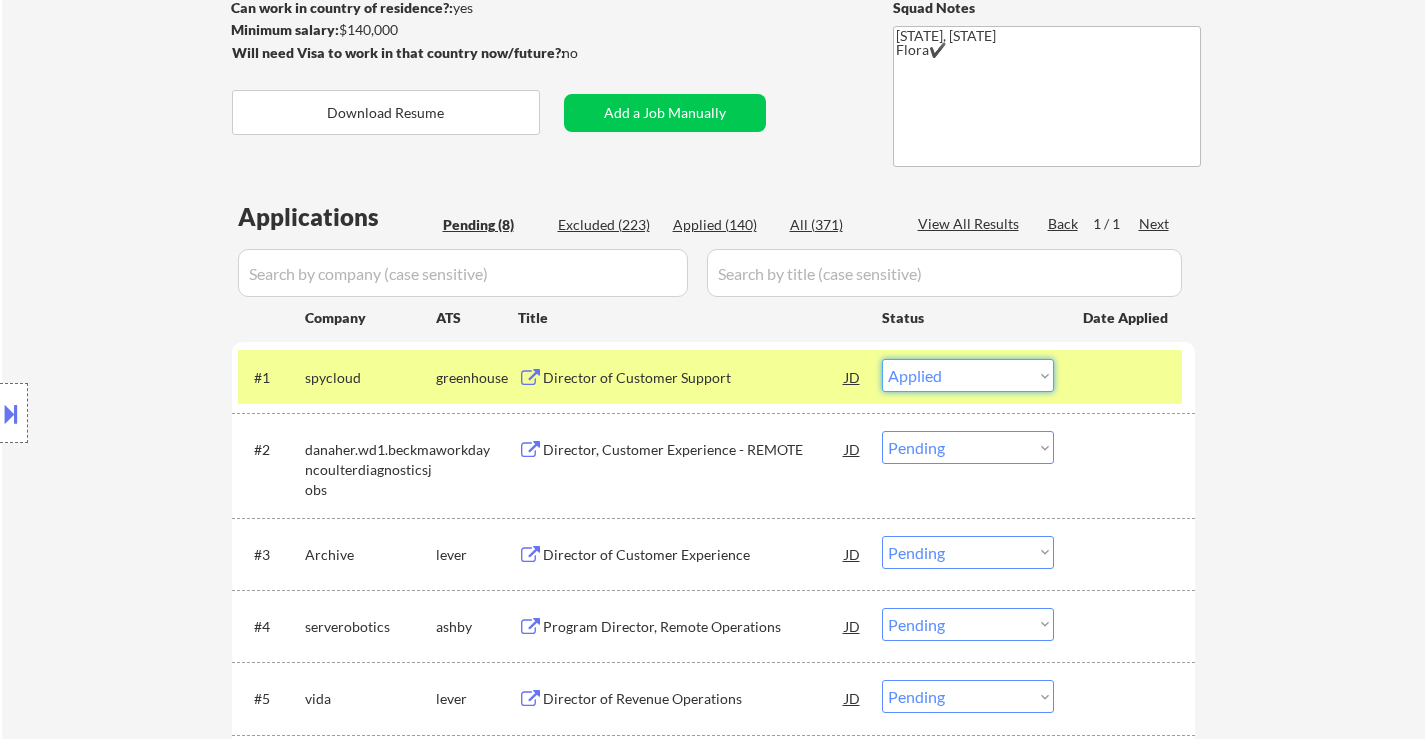 click on "Choose an option... Pending Applied Excluded (Questions) Excluded (Expired) Excluded (Location) Excluded (Bad Match) Excluded (Blocklist) Excluded (Salary) Excluded (Other)" at bounding box center [968, 375] 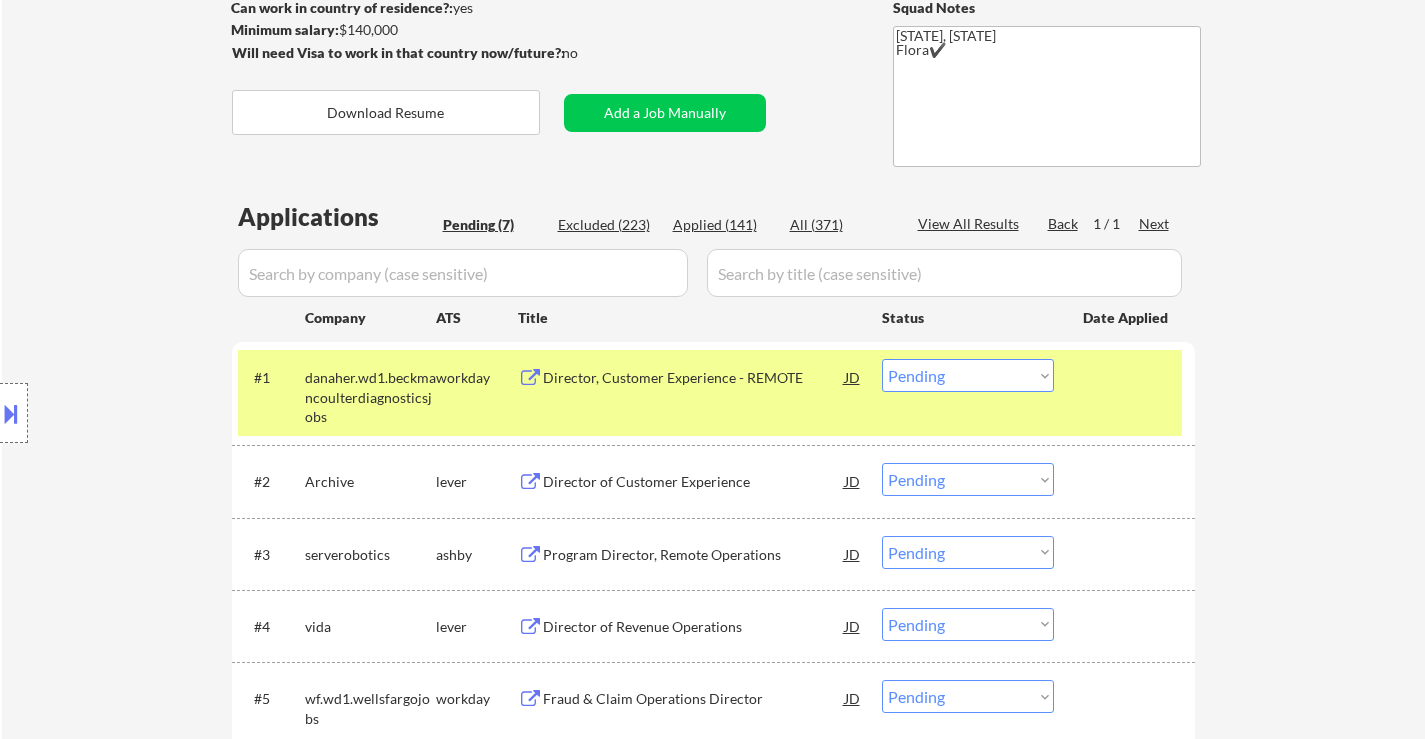 click at bounding box center (1127, 377) 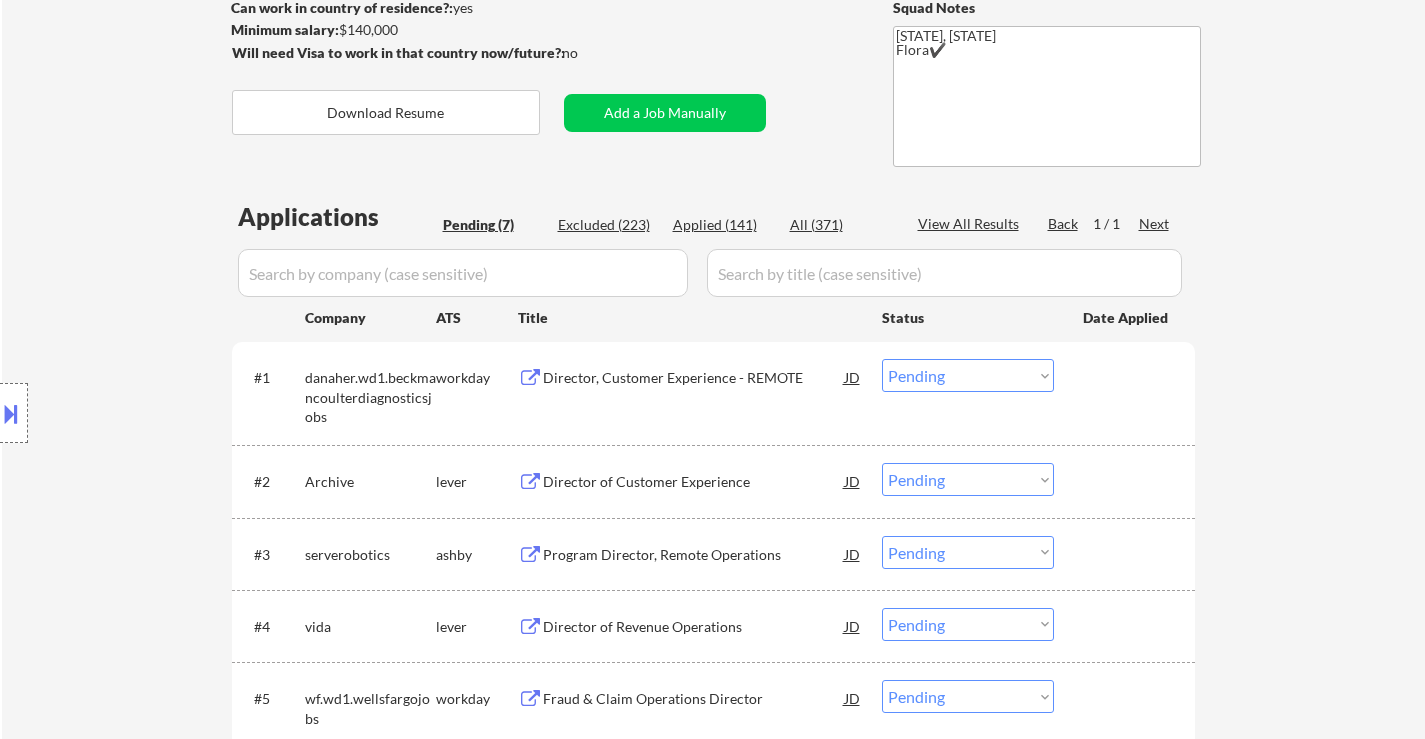 click on "Director, Customer Experience - REMOTE" at bounding box center [694, 378] 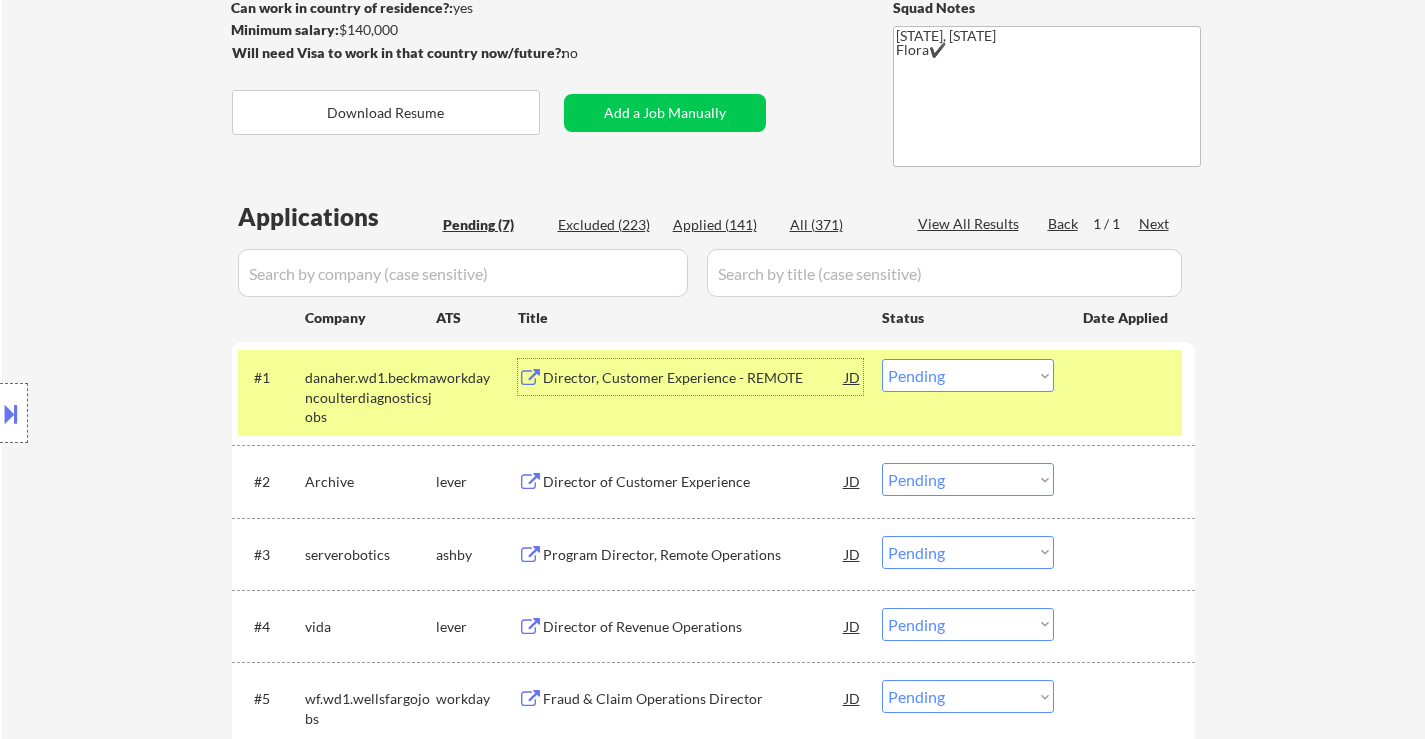 click on "Director, Customer Experience - REMOTE" at bounding box center (694, 378) 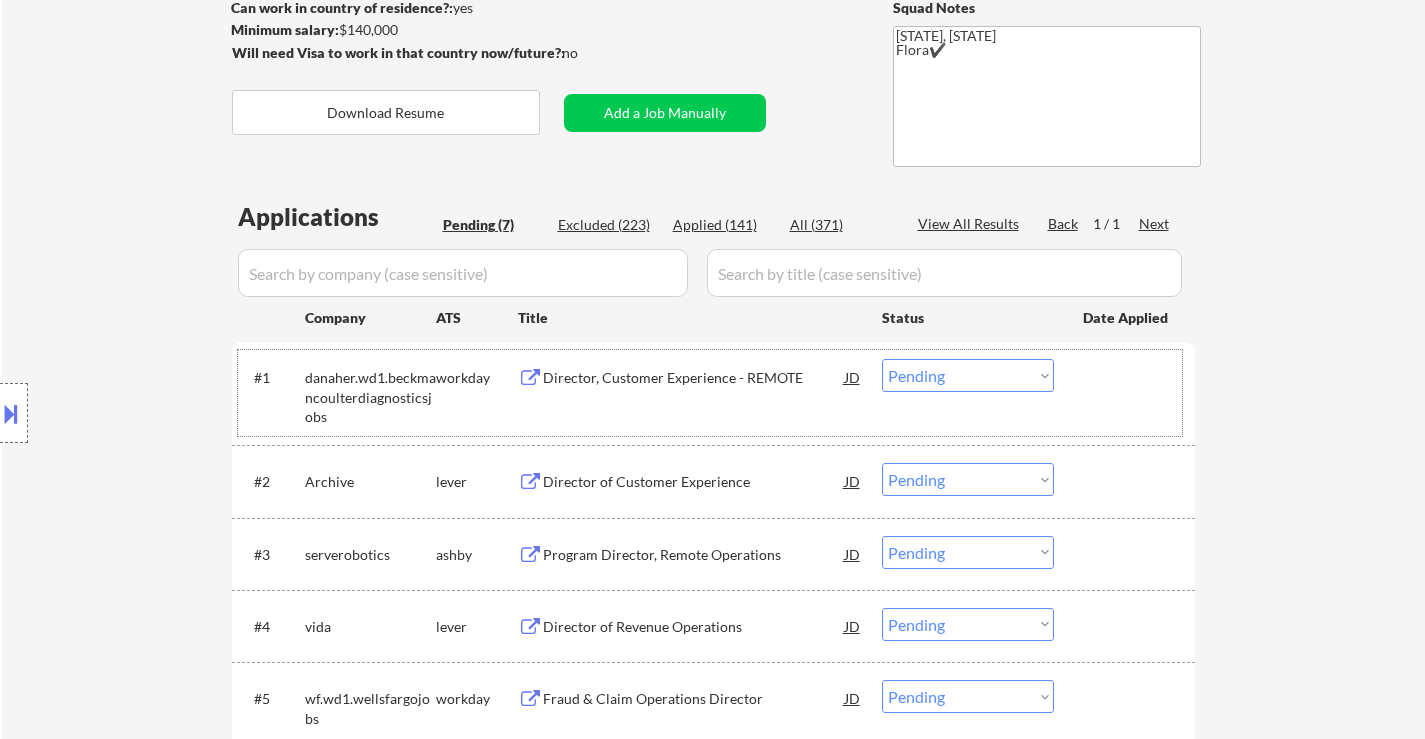 click at bounding box center [1127, 377] 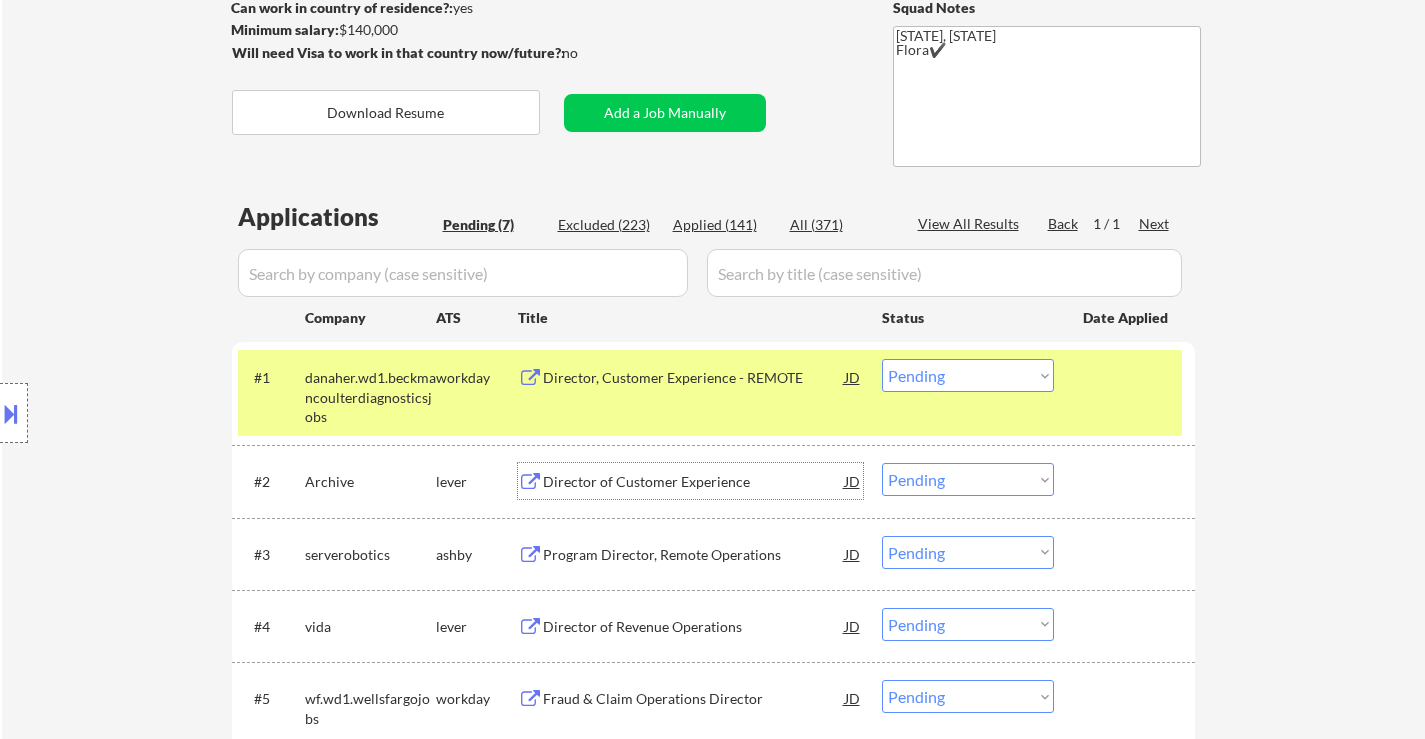click on "Director of Customer Experience" at bounding box center [694, 482] 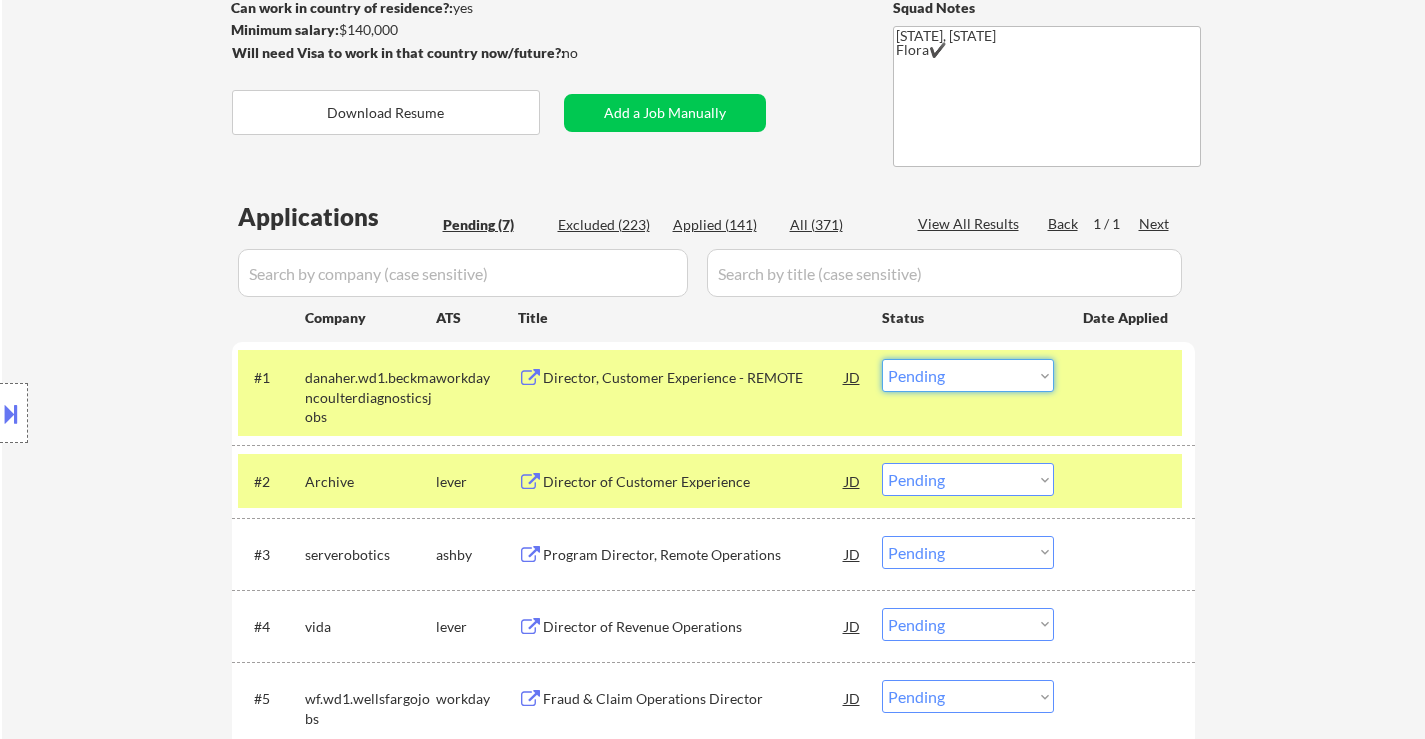 click on "Choose an option... Pending Applied Excluded (Questions) Excluded (Expired) Excluded (Location) Excluded (Bad Match) Excluded (Blocklist) Excluded (Salary) Excluded (Other)" at bounding box center (968, 375) 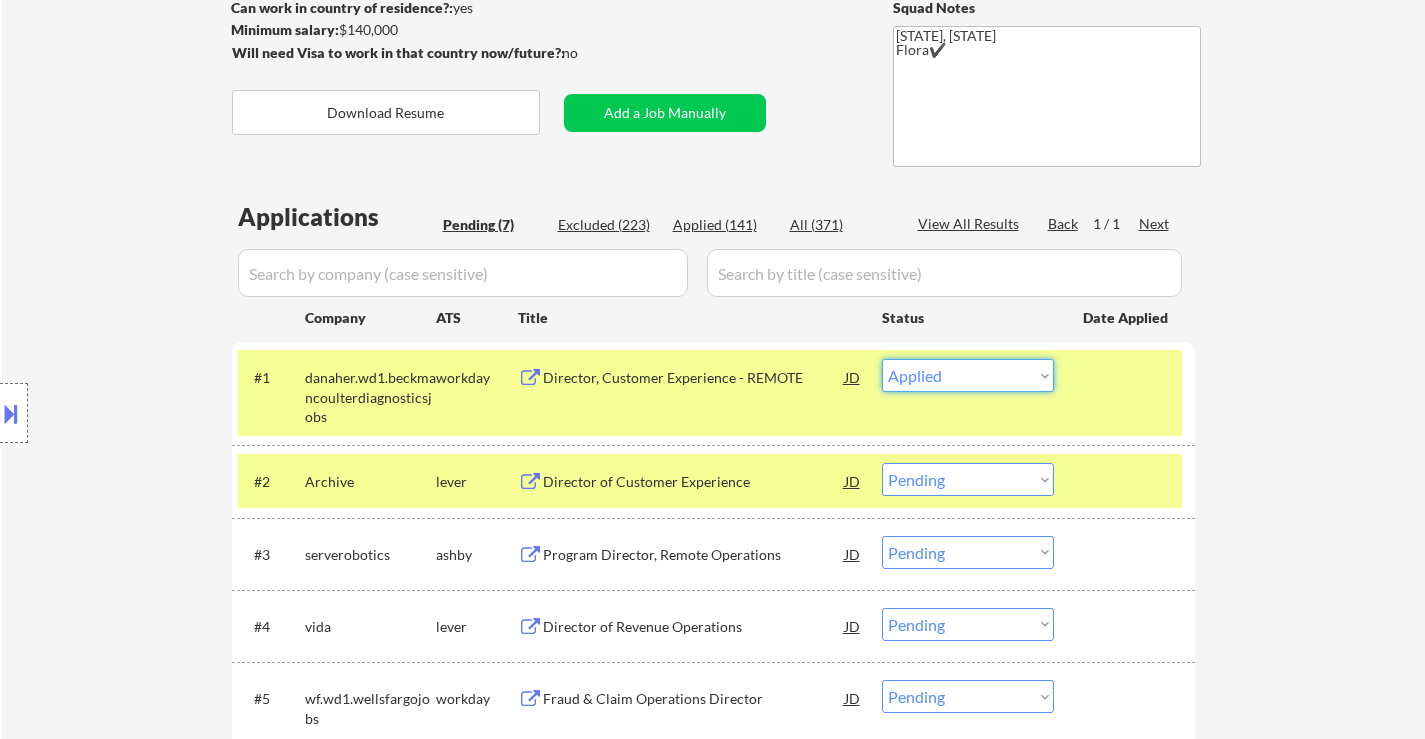 click on "Choose an option... Pending Applied Excluded (Questions) Excluded (Expired) Excluded (Location) Excluded (Bad Match) Excluded (Blocklist) Excluded (Salary) Excluded (Other)" at bounding box center (968, 375) 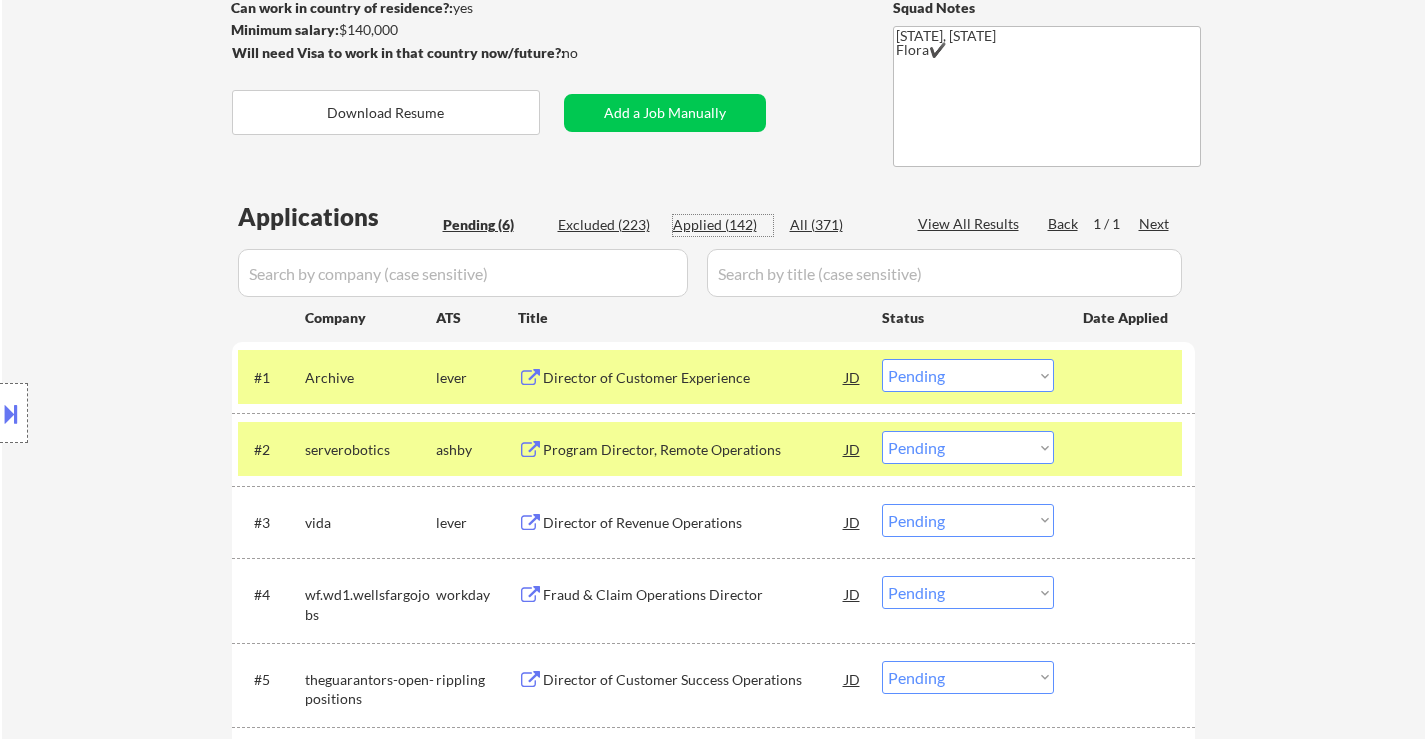 click on "Applied (142)" at bounding box center (723, 225) 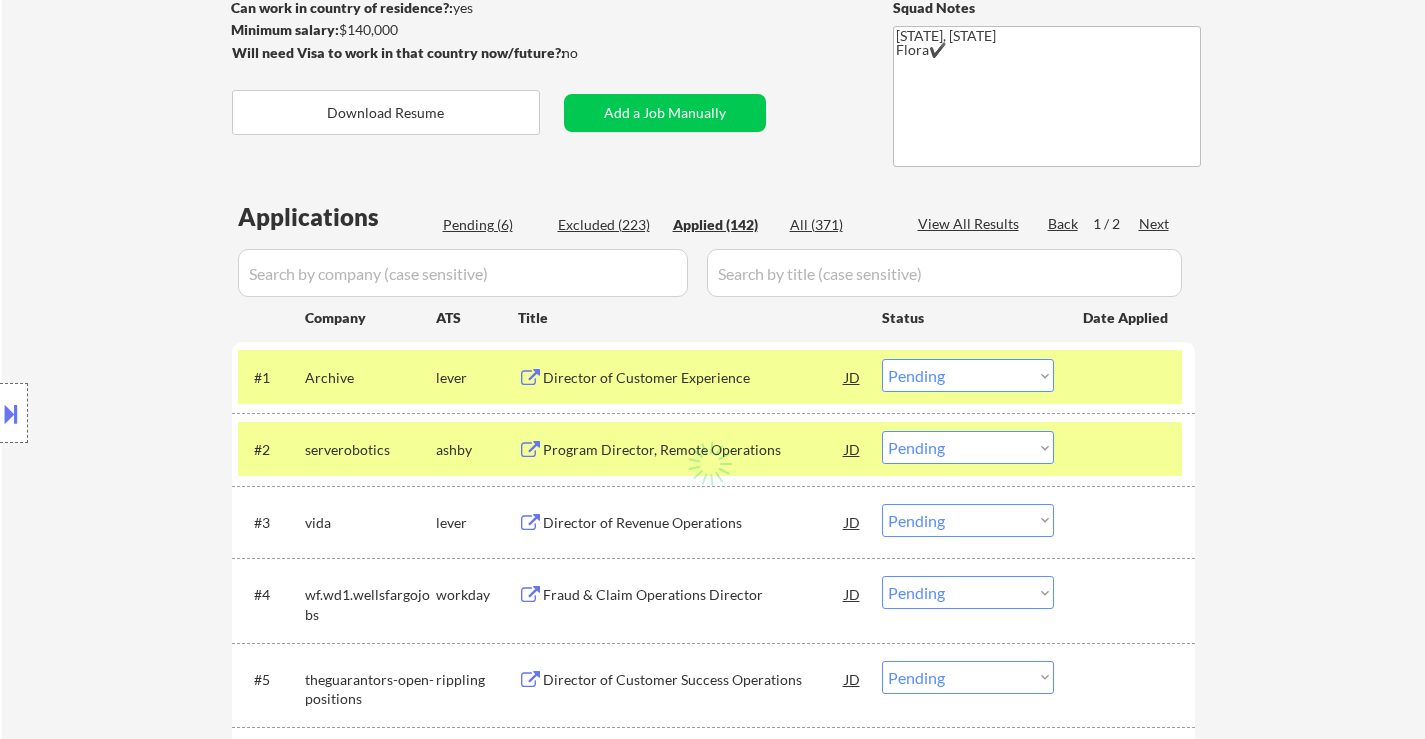 select on ""applied"" 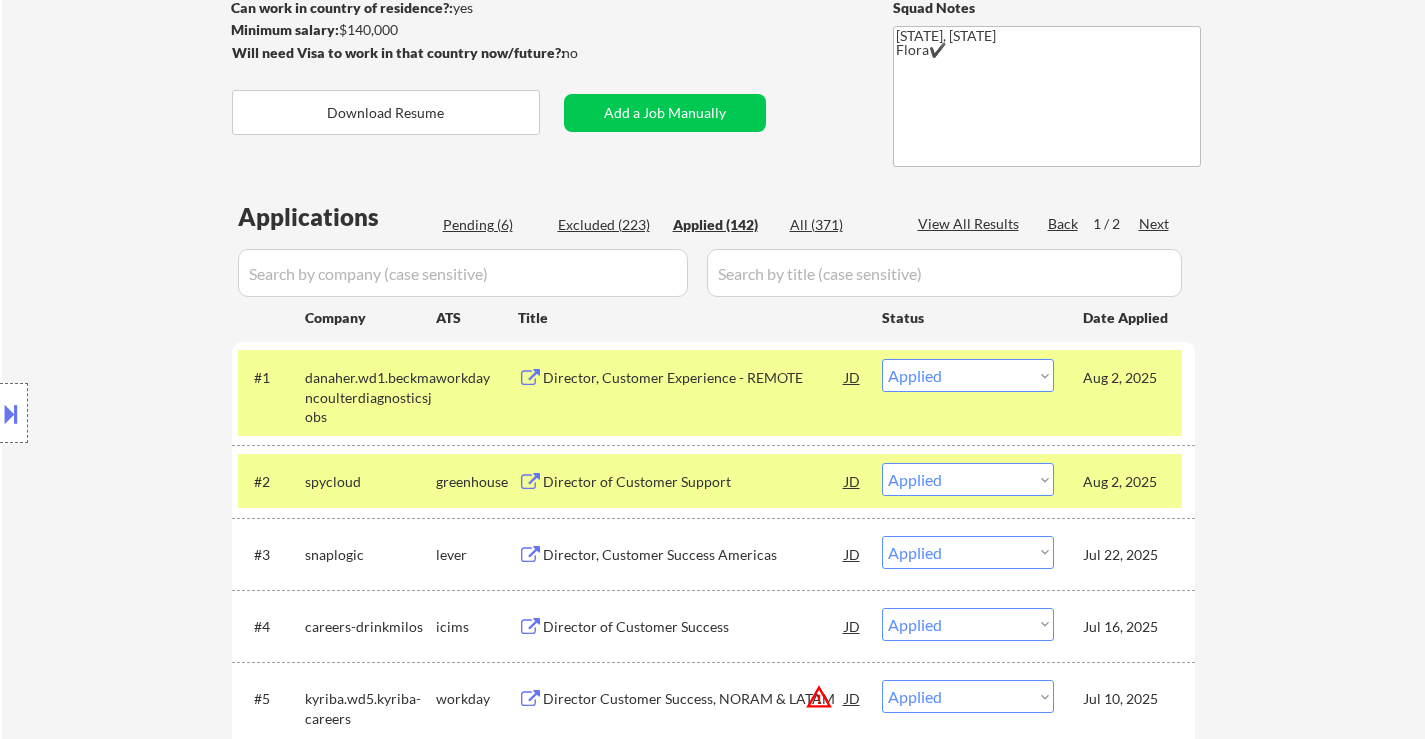 click on "Director, Customer Experience - REMOTE" at bounding box center (694, 377) 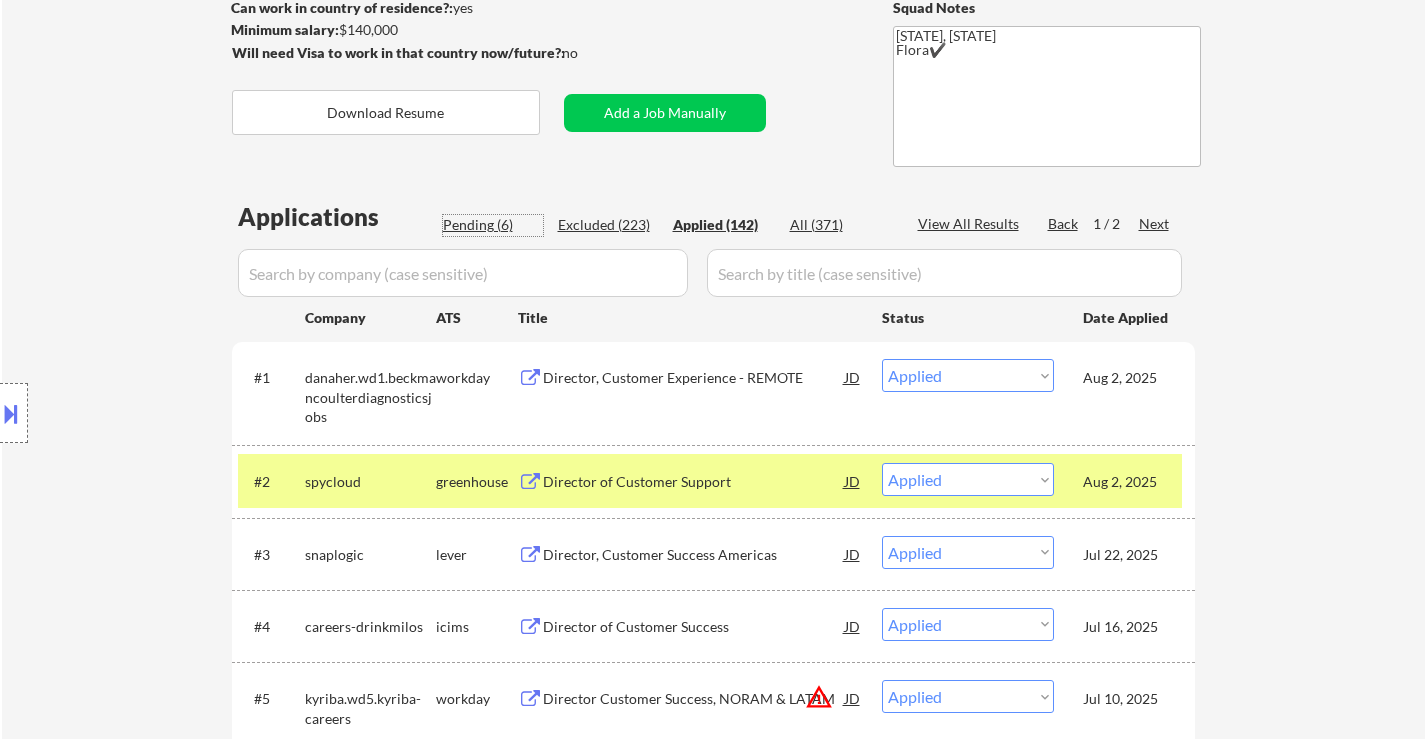 click on "Pending (6)" at bounding box center (493, 225) 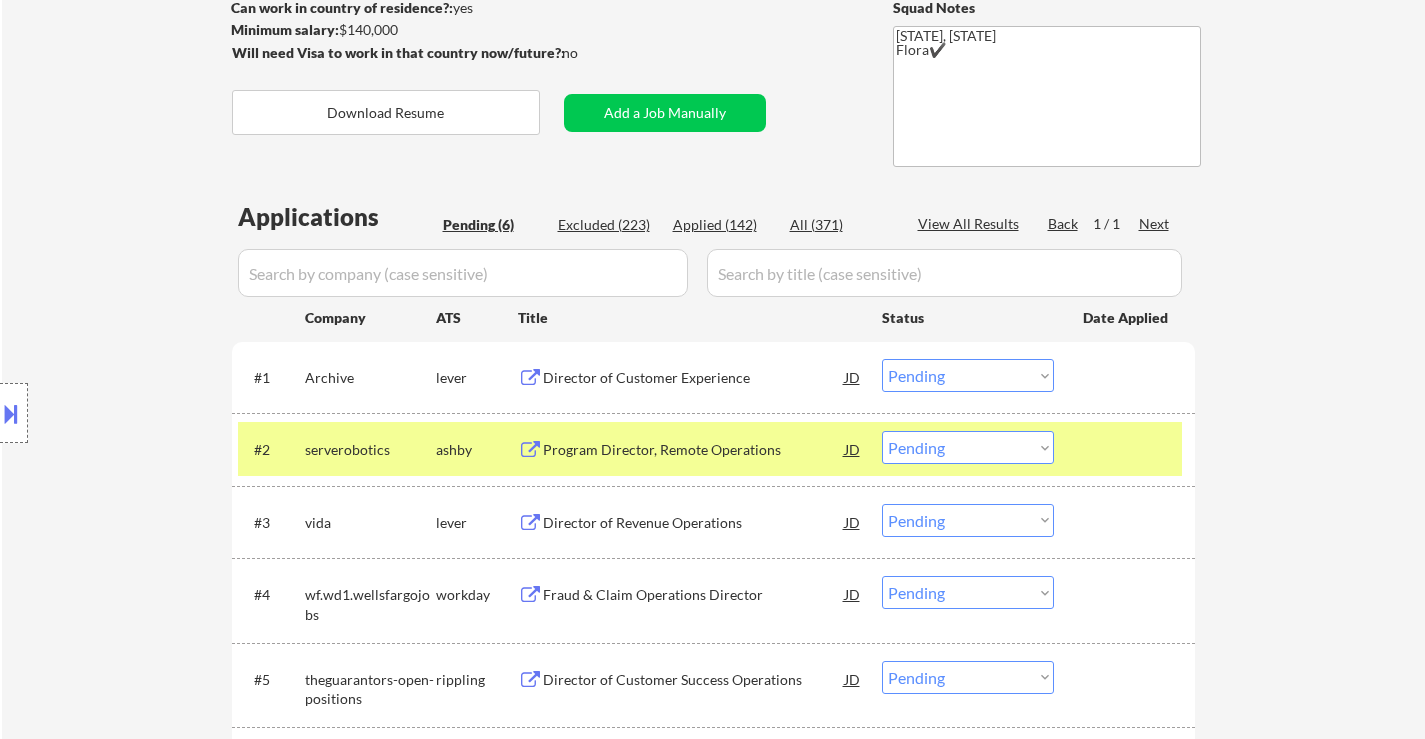 click on "Choose an option... Pending Applied Excluded (Questions) Excluded (Expired) Excluded (Location) Excluded (Bad Match) Excluded (Blocklist) Excluded (Salary) Excluded (Other)" at bounding box center [968, 375] 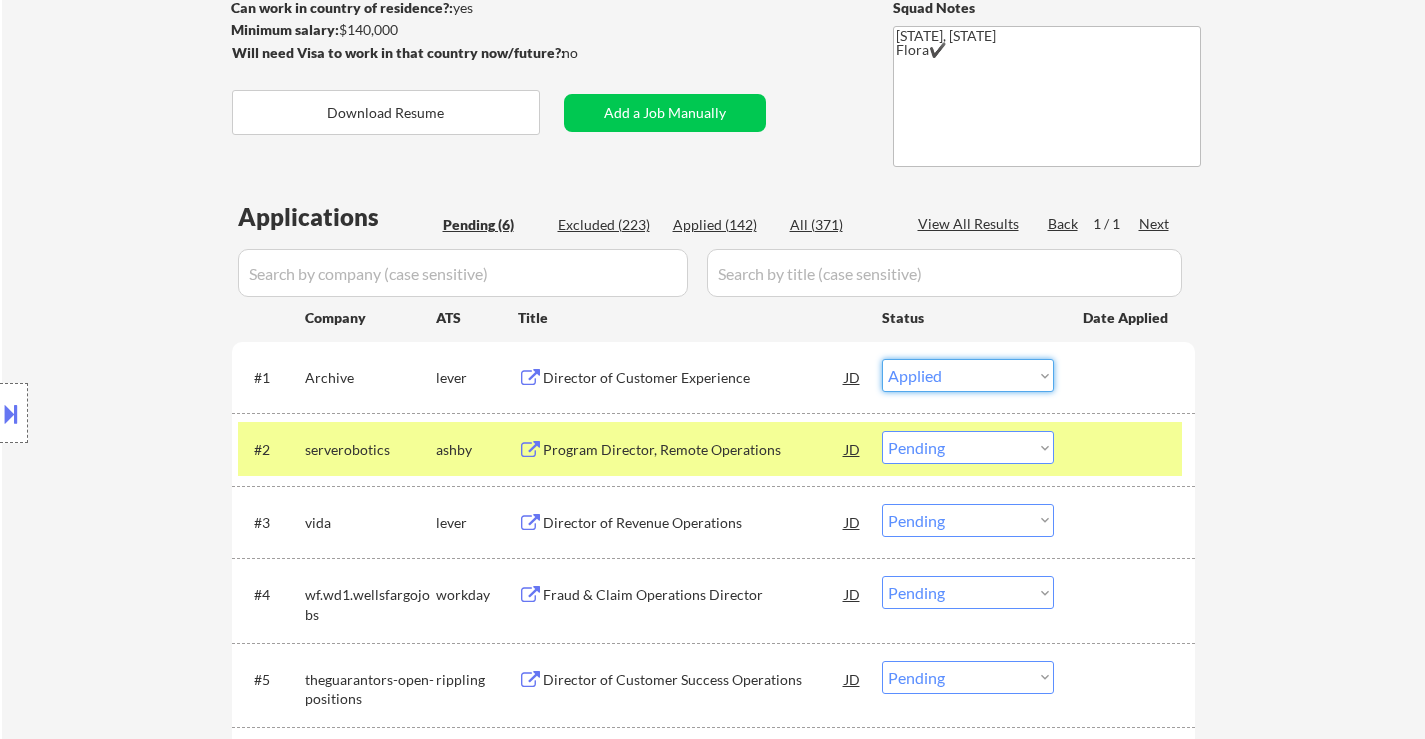 click on "Choose an option... Pending Applied Excluded (Questions) Excluded (Expired) Excluded (Location) Excluded (Bad Match) Excluded (Blocklist) Excluded (Salary) Excluded (Other)" at bounding box center [968, 375] 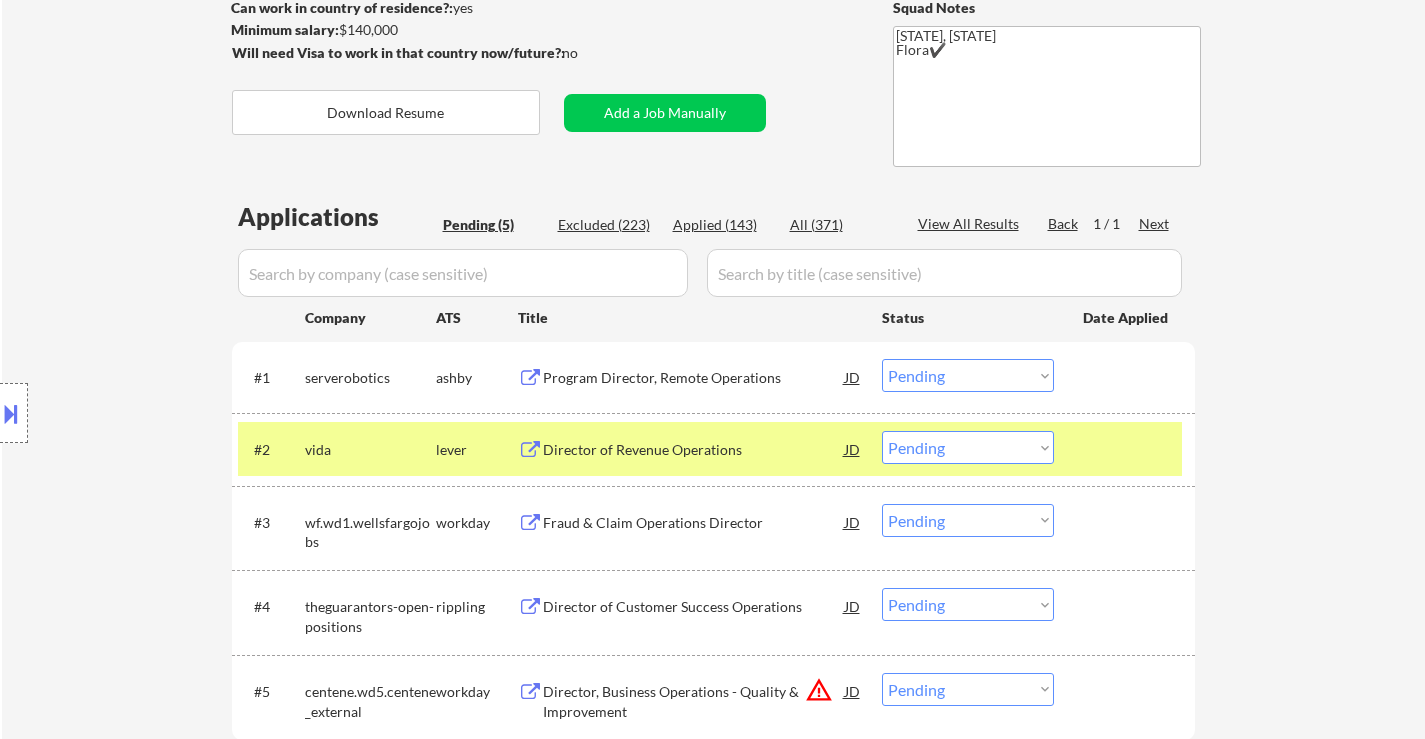 click on "Program Director, Remote Operations" at bounding box center [694, 378] 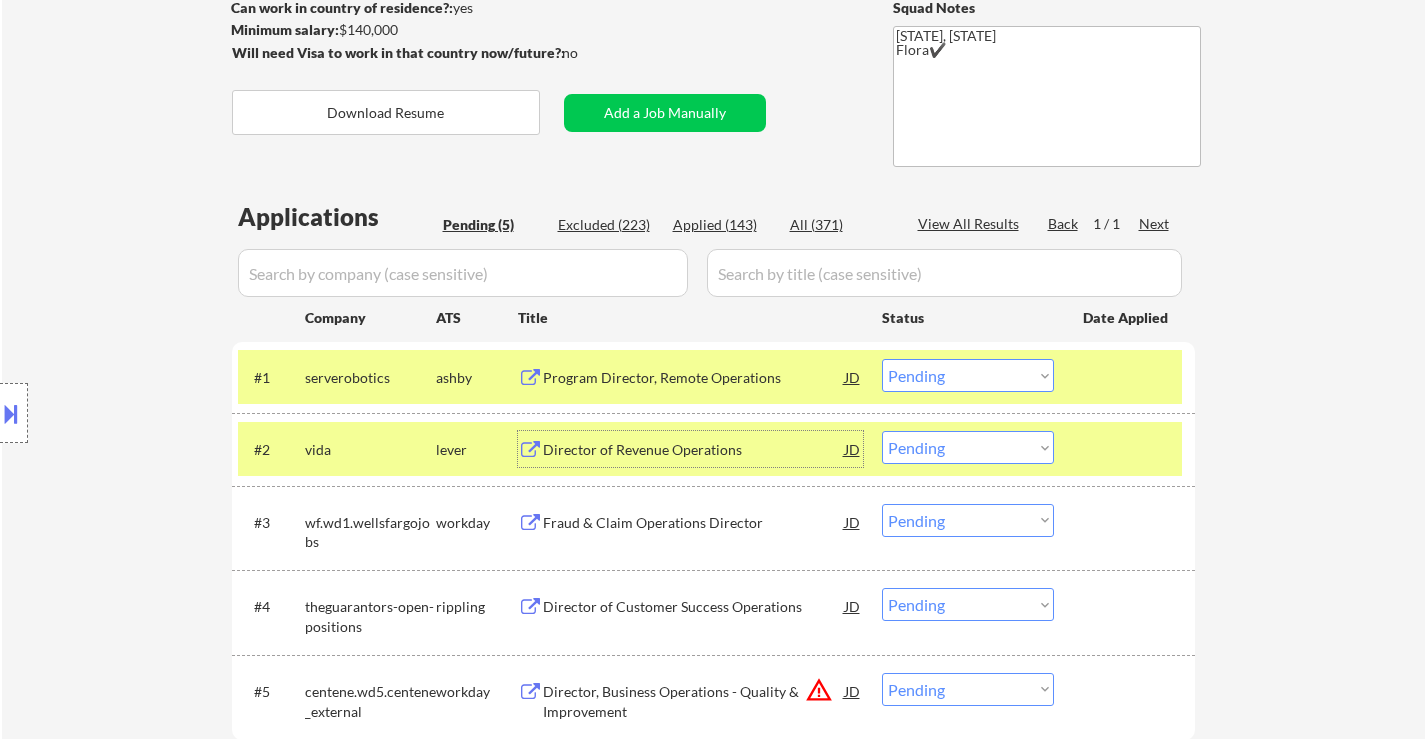 click on "Director of Revenue Operations" at bounding box center [694, 450] 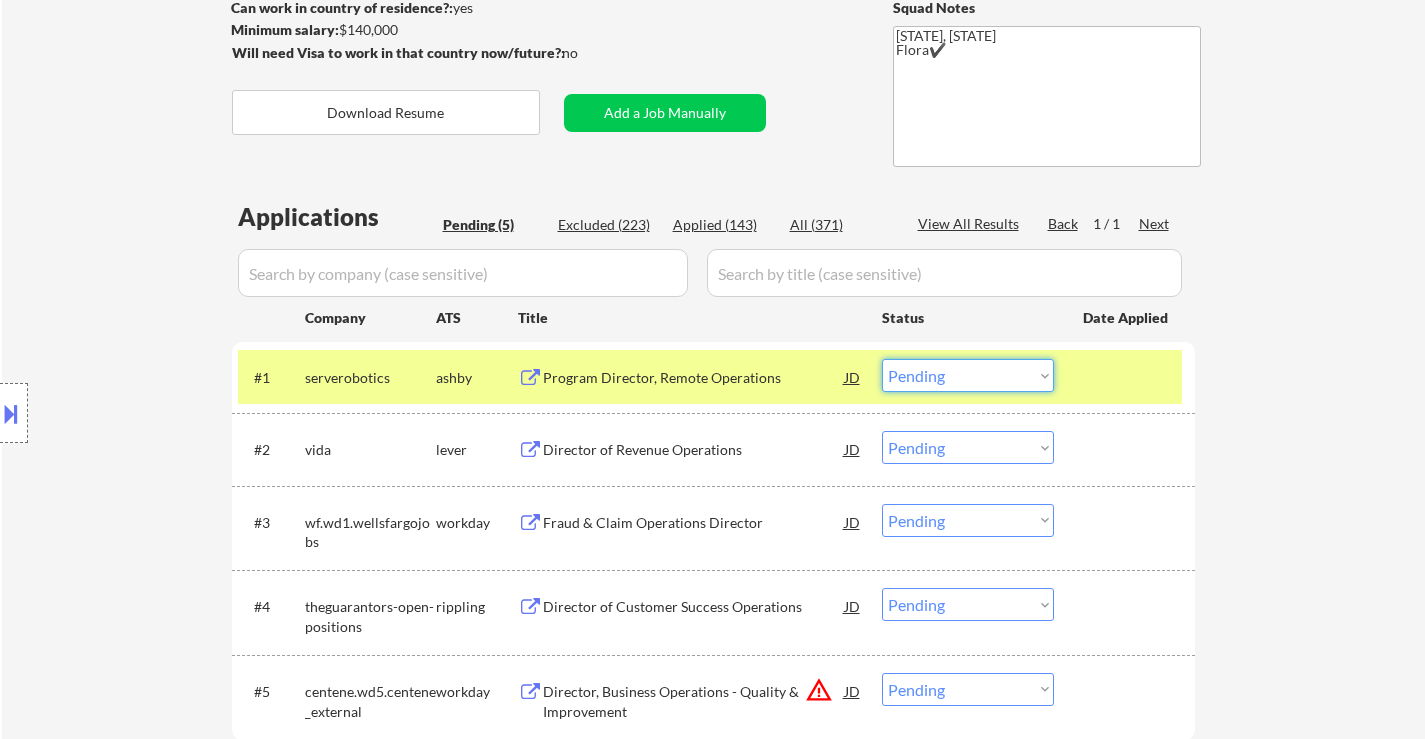 click on "Choose an option... Pending Applied Excluded (Questions) Excluded (Expired) Excluded (Location) Excluded (Bad Match) Excluded (Blocklist) Excluded (Salary) Excluded (Other)" at bounding box center (968, 375) 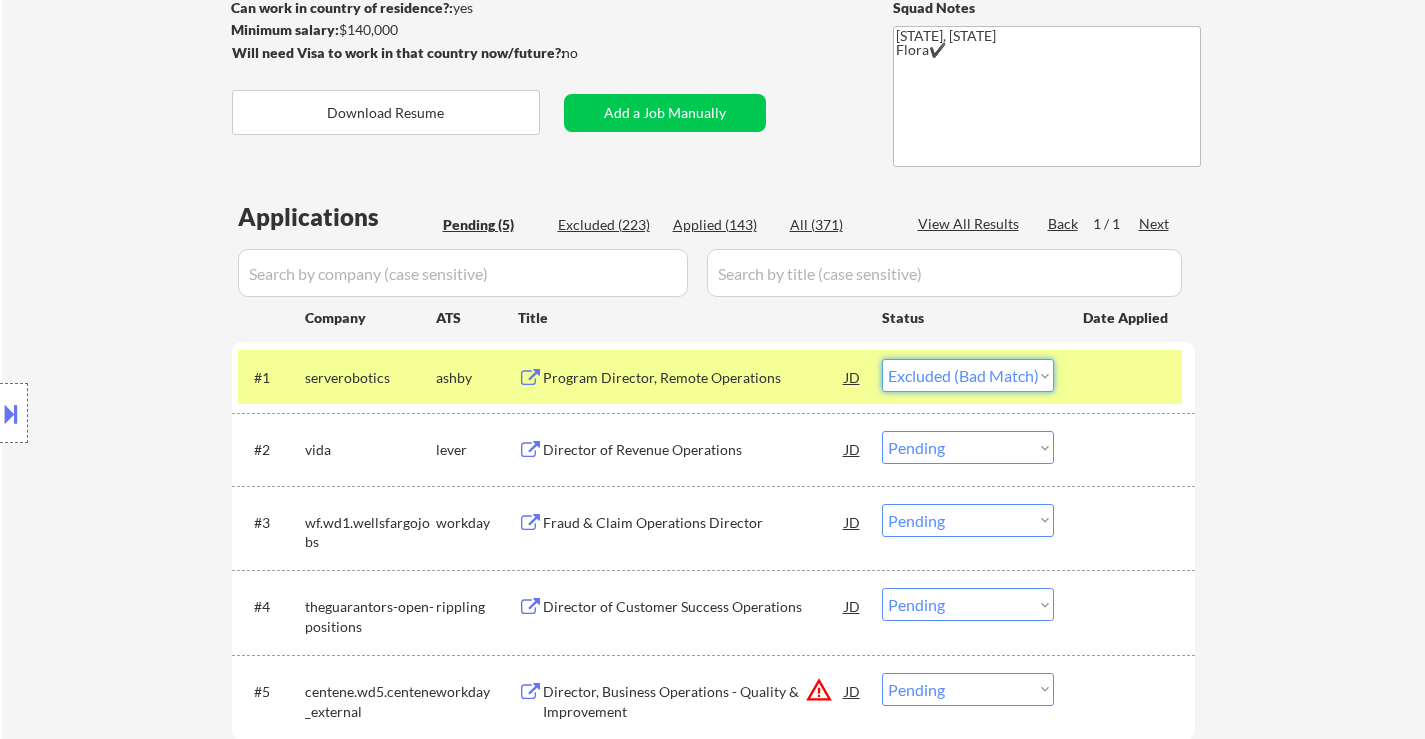 click on "Choose an option... Pending Applied Excluded (Questions) Excluded (Expired) Excluded (Location) Excluded (Bad Match) Excluded (Blocklist) Excluded (Salary) Excluded (Other)" at bounding box center (968, 375) 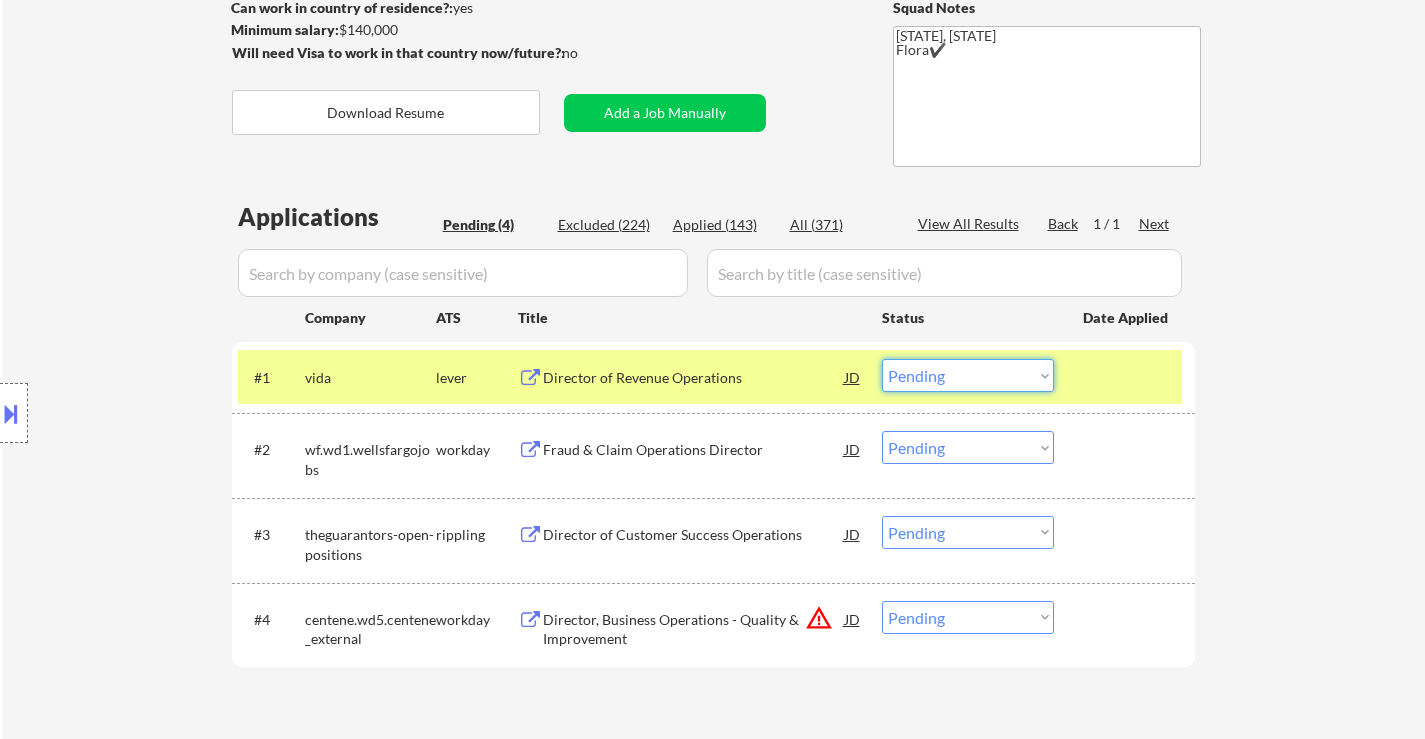 click on "Choose an option... Pending Applied Excluded (Questions) Excluded (Expired) Excluded (Location) Excluded (Bad Match) Excluded (Blocklist) Excluded (Salary) Excluded (Other)" at bounding box center (968, 375) 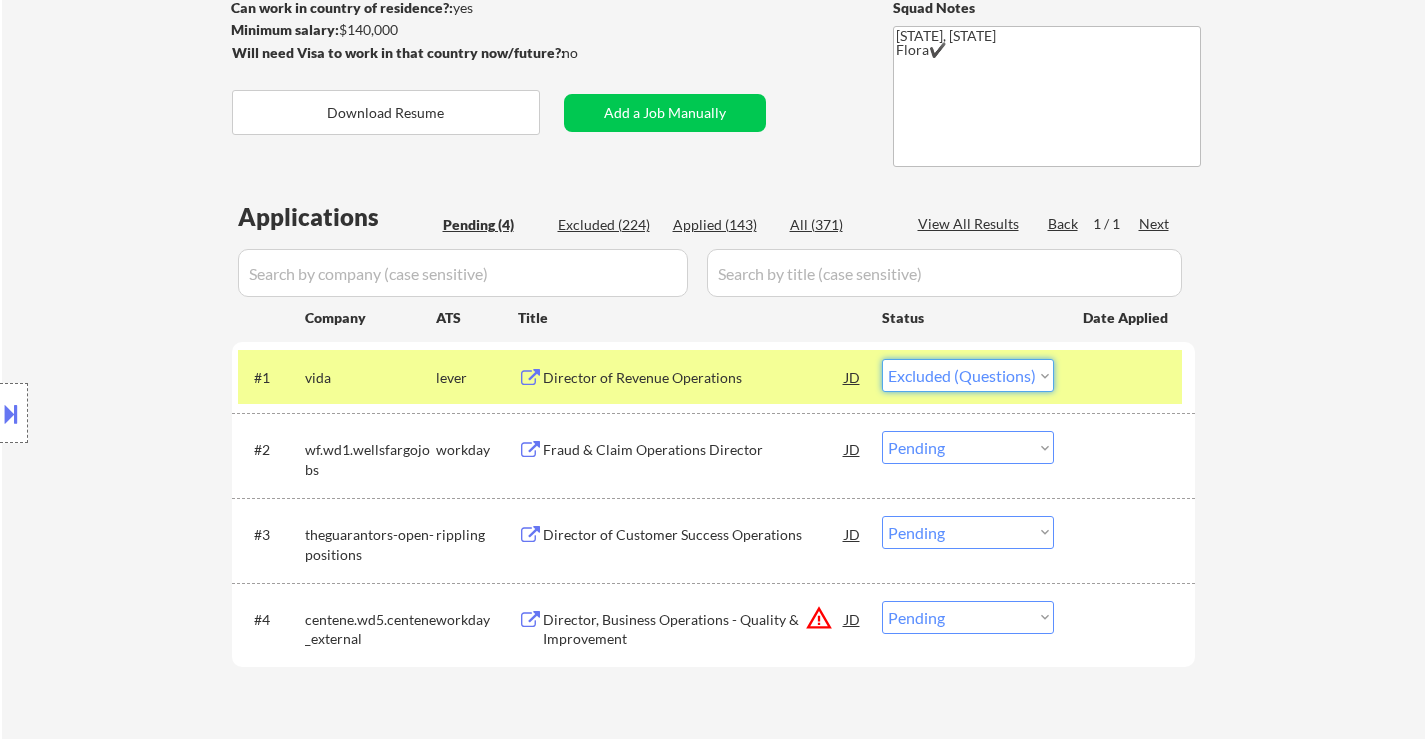 click on "Choose an option... Pending Applied Excluded (Questions) Excluded (Expired) Excluded (Location) Excluded (Bad Match) Excluded (Blocklist) Excluded (Salary) Excluded (Other)" at bounding box center [968, 375] 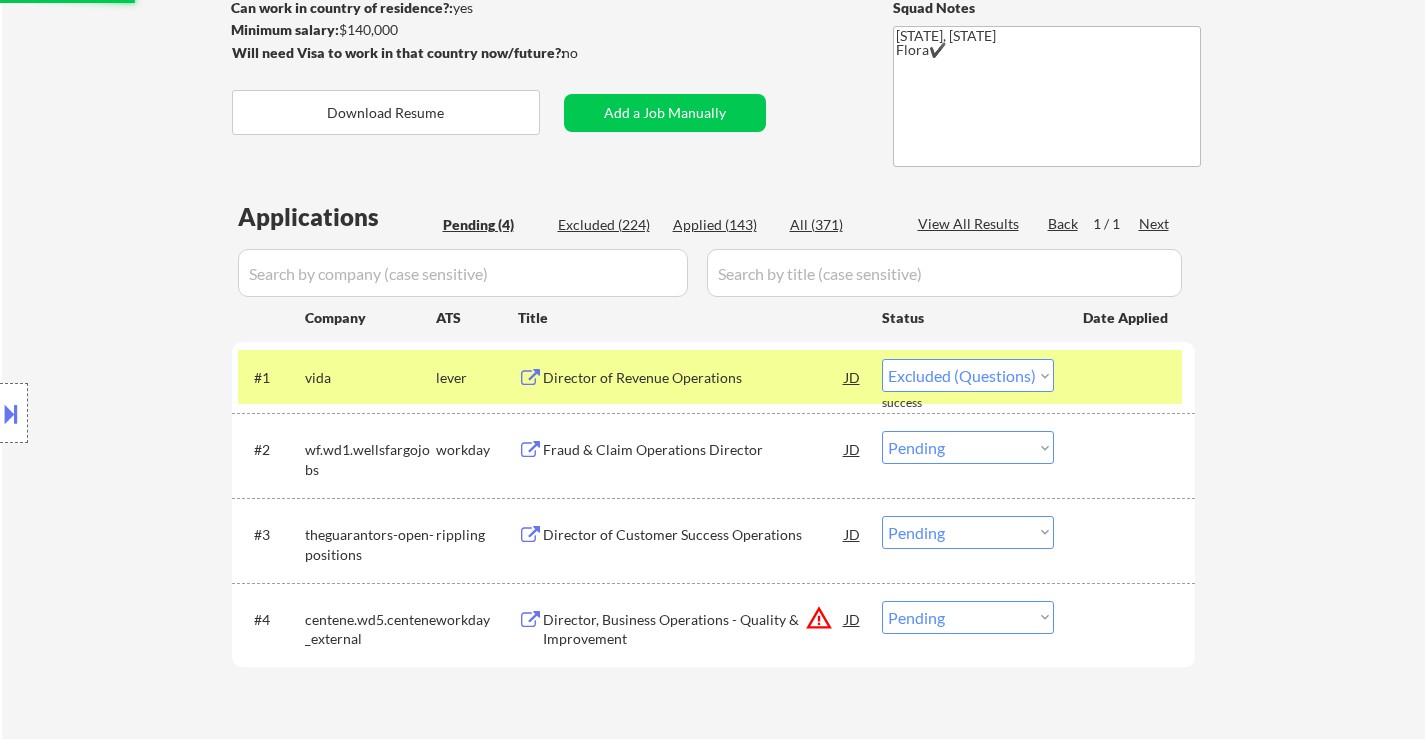 click on "Fraud & Claim Operations Director" at bounding box center [694, 450] 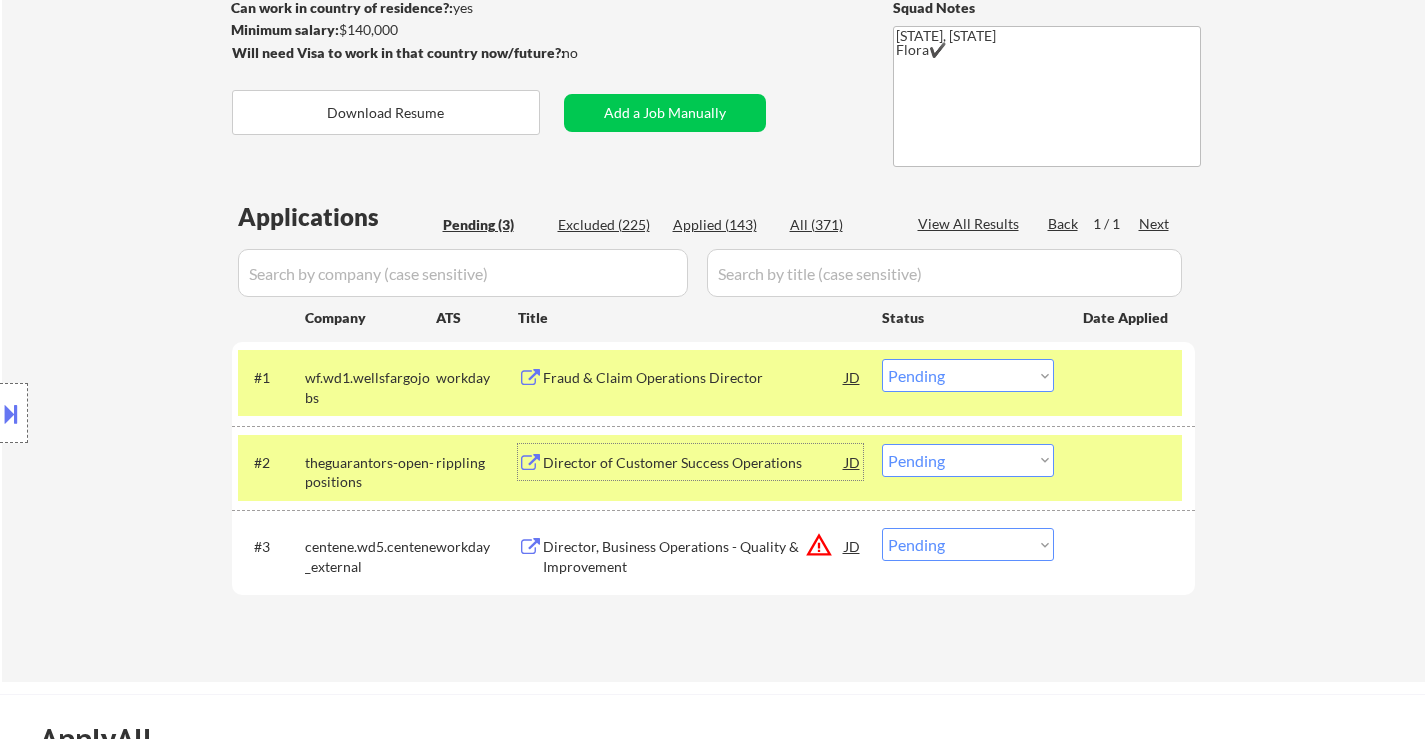 click on "Choose an option... Pending Applied Excluded (Questions) Excluded (Expired) Excluded (Location) Excluded (Bad Match) Excluded (Blocklist) Excluded (Salary) Excluded (Other)" at bounding box center (968, 460) 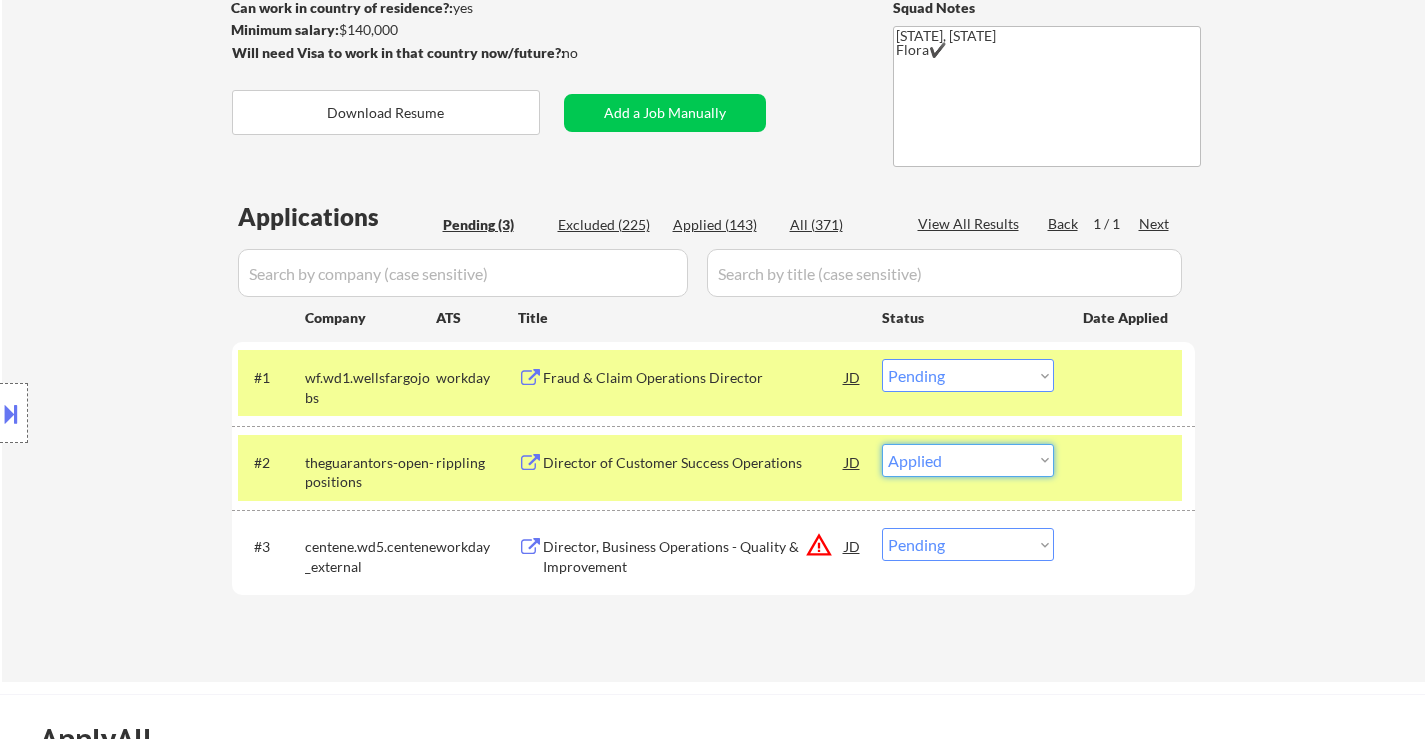 click on "Choose an option... Pending Applied Excluded (Questions) Excluded (Expired) Excluded (Location) Excluded (Bad Match) Excluded (Blocklist) Excluded (Salary) Excluded (Other)" at bounding box center [968, 460] 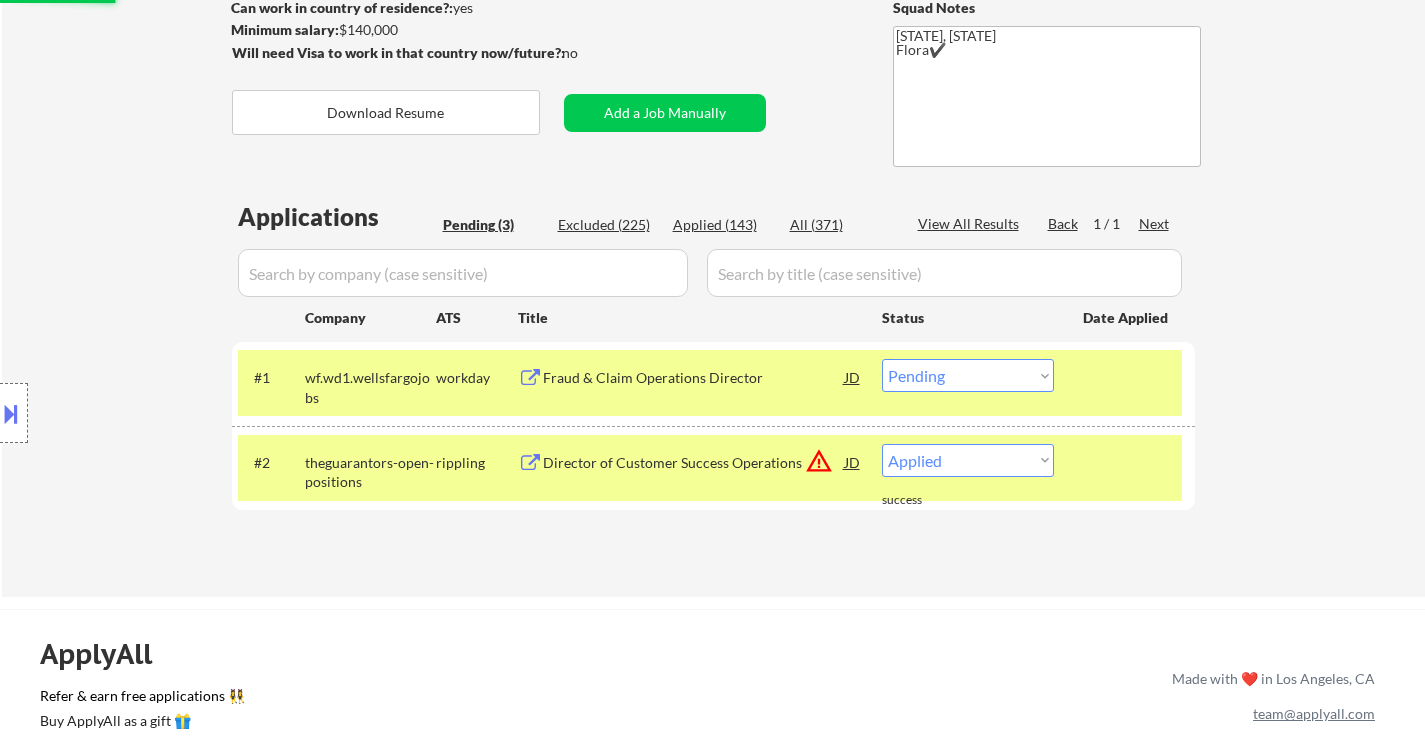 click on "Applications Pending ([NUMBER]) Excluded ([NUMBER]) Applied ([NUMBER]) All ([NUMBER]) View All Results Back 1 / 1
Next Company ATS Title Status Date Applied #1 wf.wd1.wellsfargojobs workday Fraud & Claim Operations Director JD Choose an option... Pending Applied Excluded (Questions) Excluded (Expired) Excluded (Location) Excluded (Bad Match) Excluded (Blocklist) Excluded (Salary) Excluded (Other) success #2 theguarantors-open-positions rippling Director of Customer Success Operations JD warning_amber Choose an option... Pending Applied Excluded (Questions) Excluded (Expired) Excluded (Location) Excluded (Bad Match) Excluded (Blocklist) Excluded (Salary) Excluded (Other) success #3 centene.wd5.centene_external workday Director, Business Operations - Quality & Improvement JD warning_amber Choose an option... Pending Applied Excluded (Questions) Excluded (Expired) Excluded (Location) Excluded (Bad Match) Excluded (Blocklist) Excluded (Salary) Excluded (Other) #4 centene.wd5.centene_external workday JD warning_amber Pending Applied" at bounding box center [713, 379] 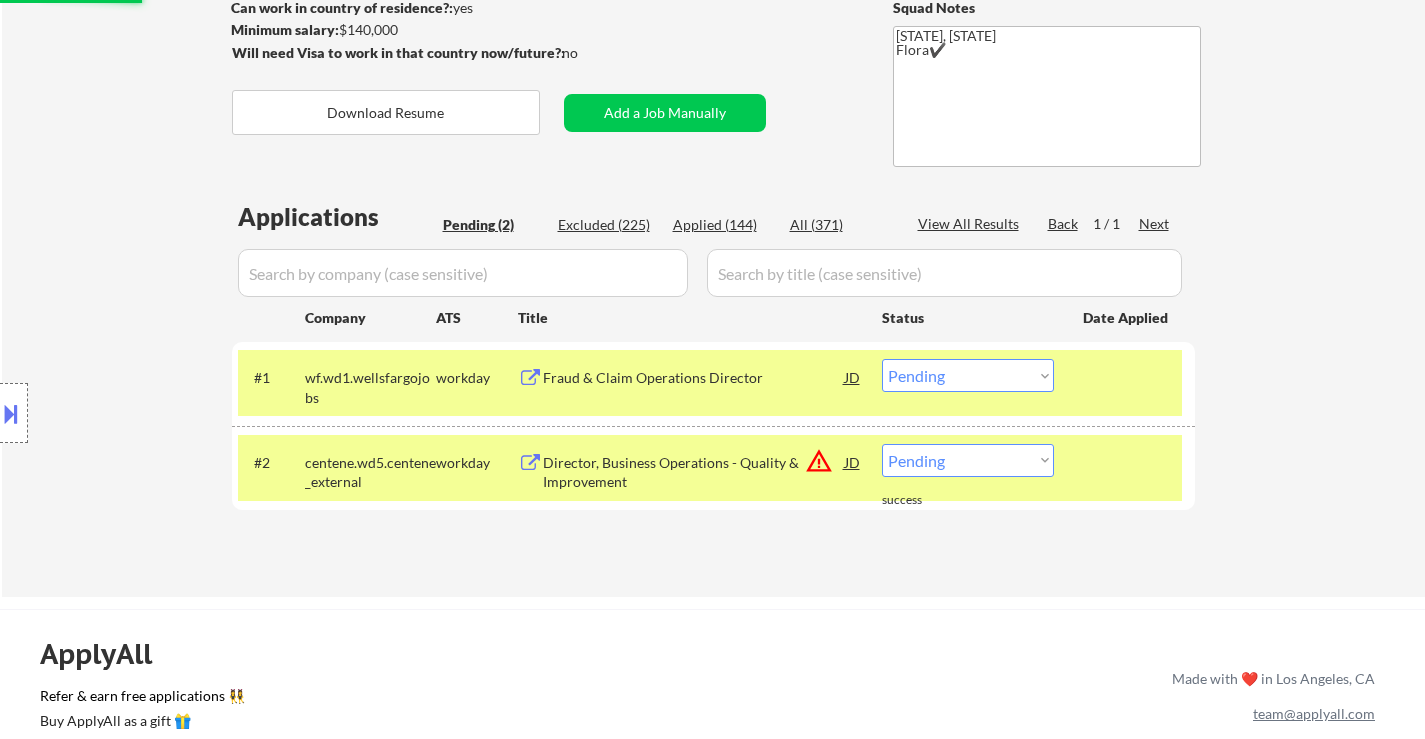 click on "Choose an option... Pending Applied Excluded (Questions) Excluded (Expired) Excluded (Location) Excluded (Bad Match) Excluded (Blocklist) Excluded (Salary) Excluded (Other)" at bounding box center (968, 460) 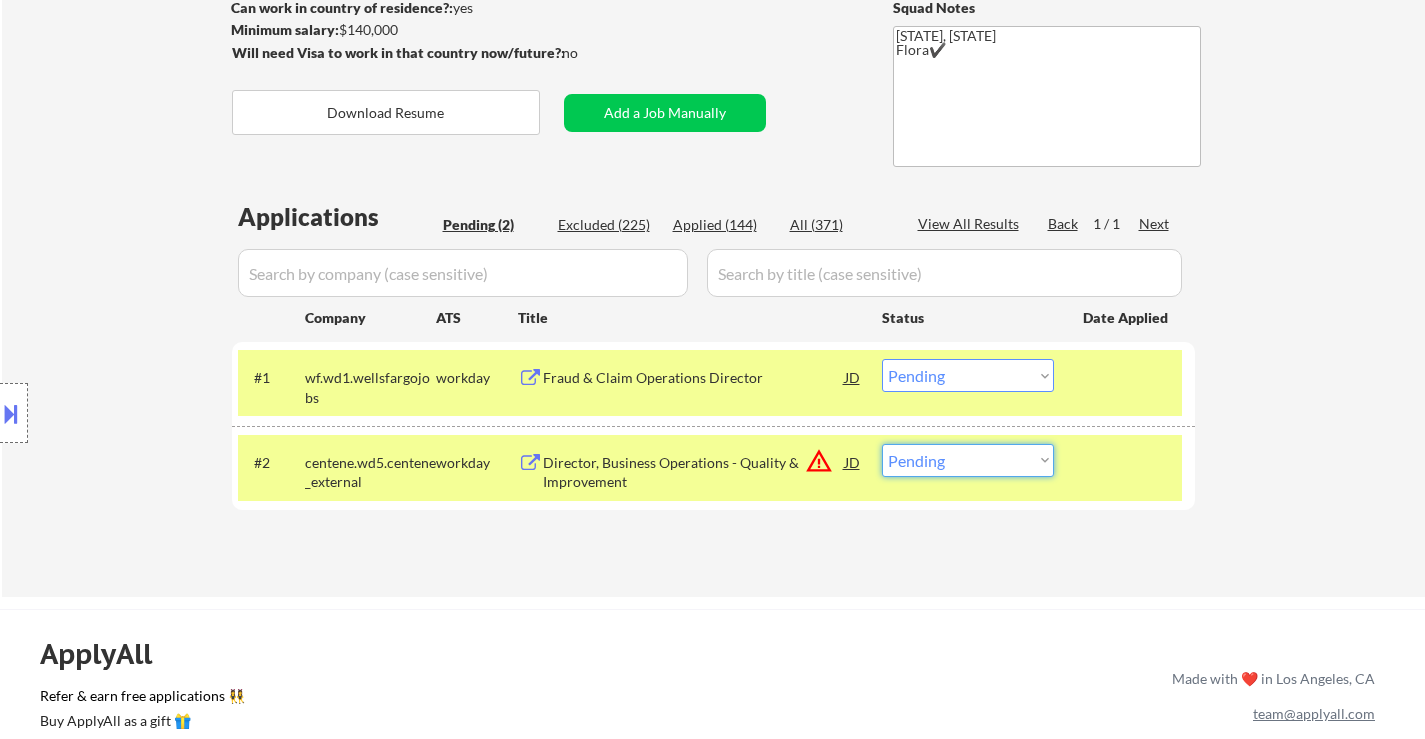 select on ""excluded"" 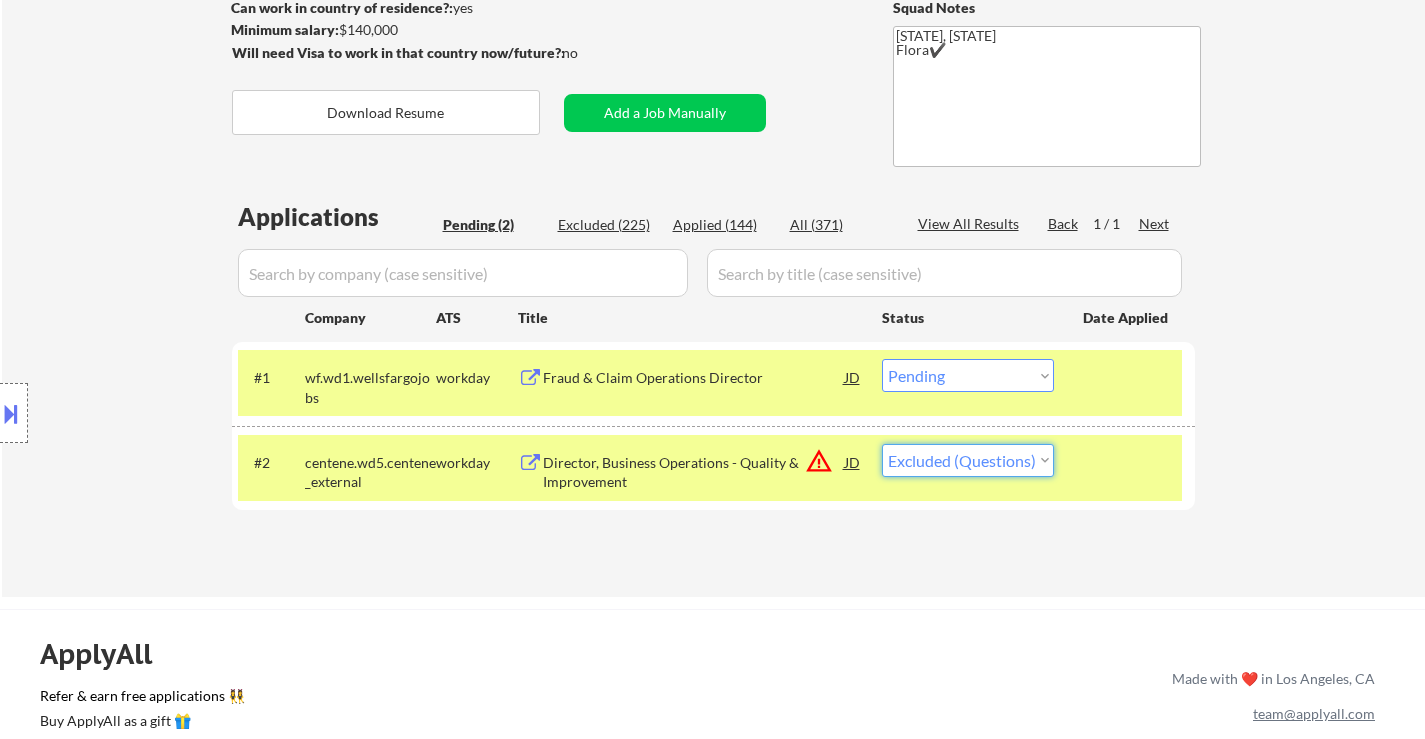 click on "Choose an option... Pending Applied Excluded (Questions) Excluded (Expired) Excluded (Location) Excluded (Bad Match) Excluded (Blocklist) Excluded (Salary) Excluded (Other)" at bounding box center [968, 460] 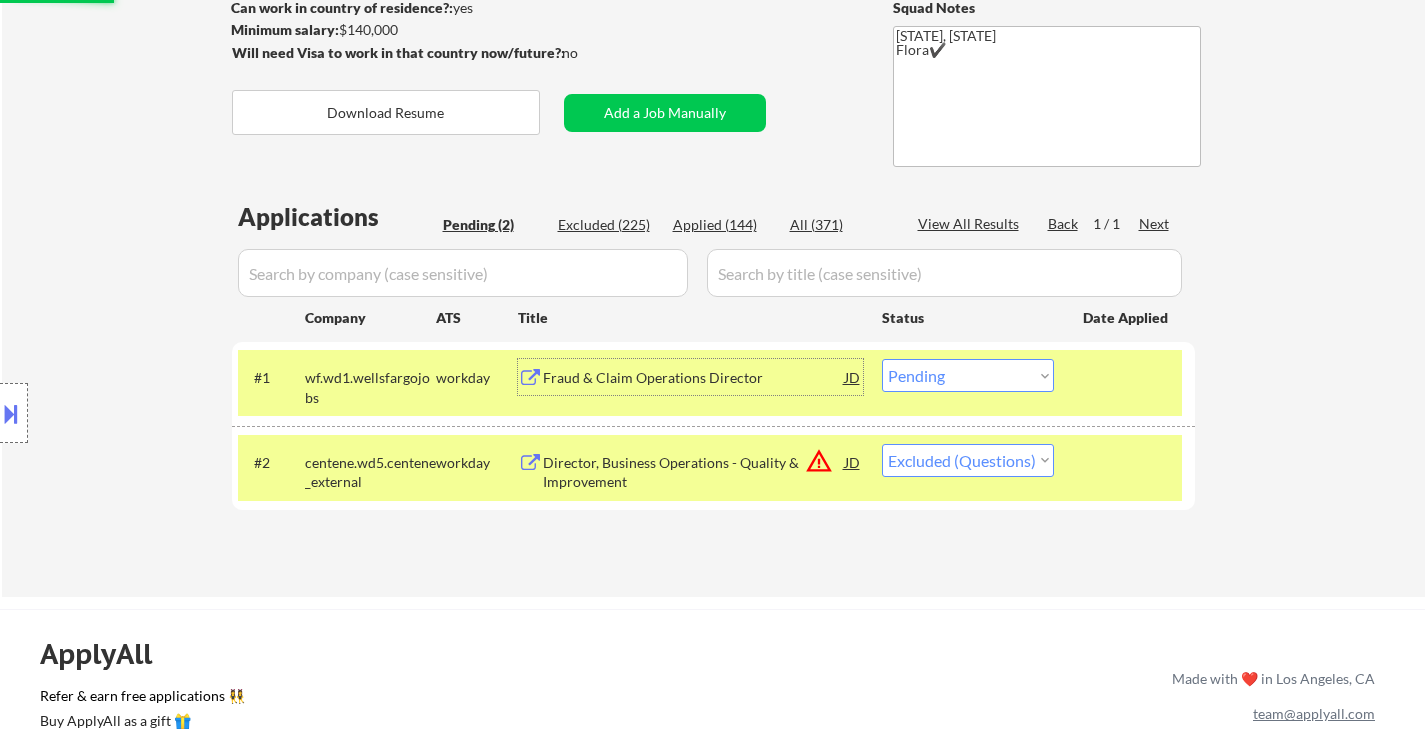click on "Fraud & Claim Operations Director" at bounding box center (694, 378) 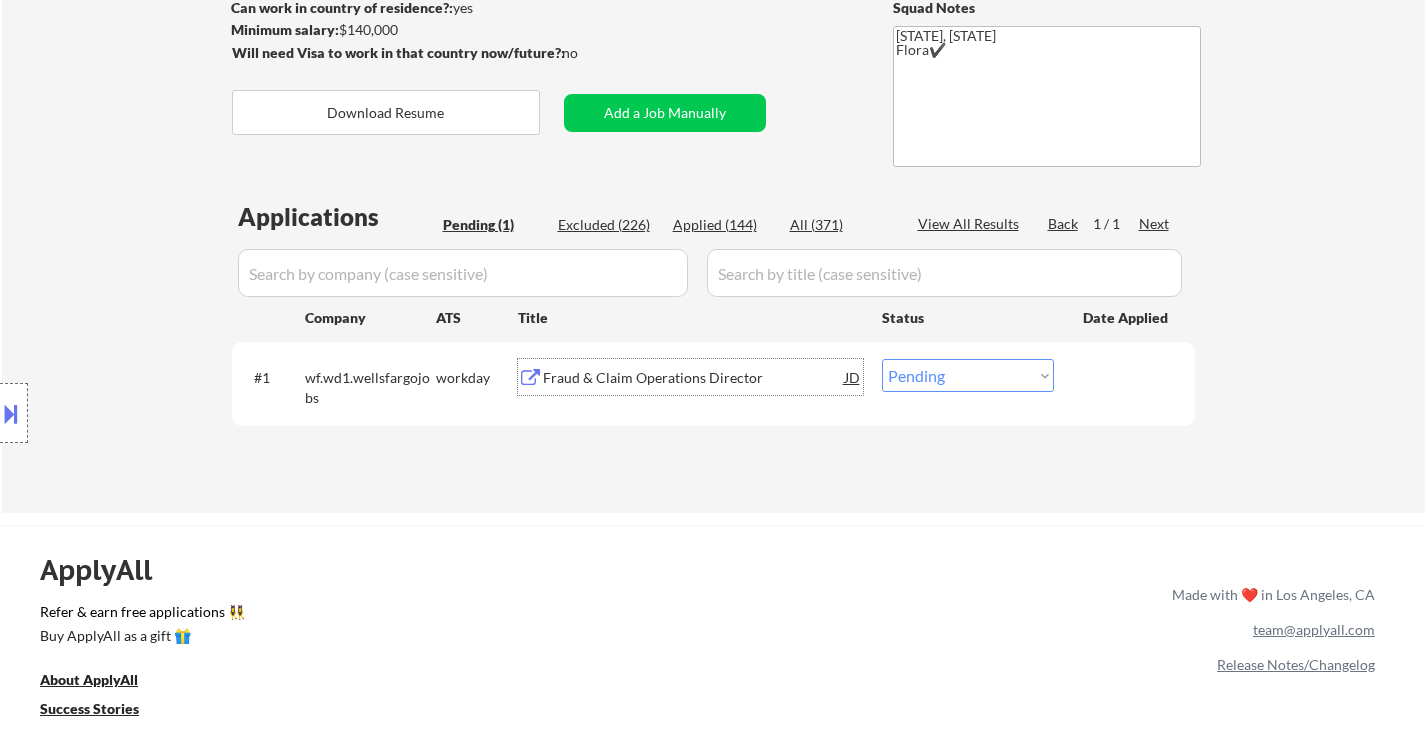 click on "#1 wf.wd1.wellsfargojobs workday Fraud & Claim Operations Director JD Choose an option... Pending Applied Excluded (Questions) Excluded (Expired) Excluded (Location) Excluded (Bad Match) Excluded (Blocklist) Excluded (Salary) Excluded (Other) success" at bounding box center [713, 384] 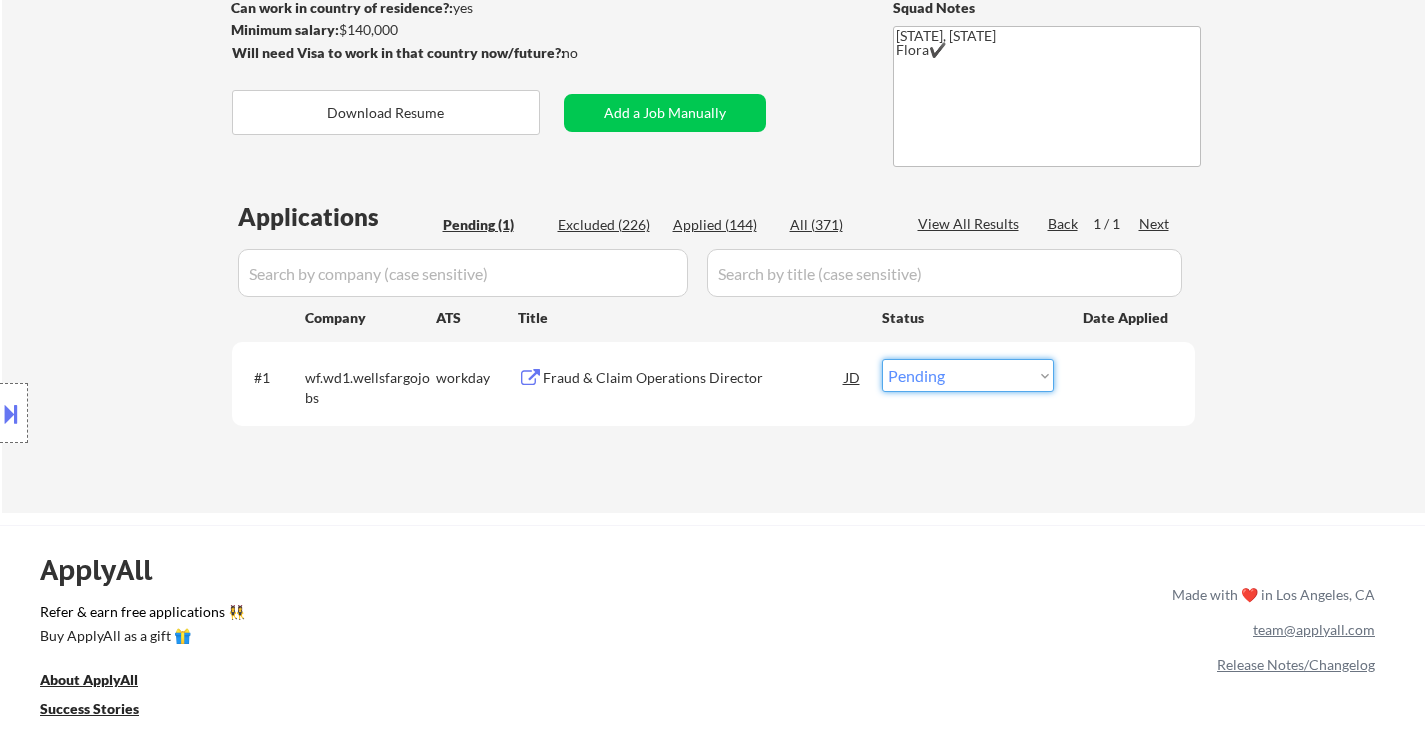 click on "Choose an option... Pending Applied Excluded (Questions) Excluded (Expired) Excluded (Location) Excluded (Bad Match) Excluded (Blocklist) Excluded (Salary) Excluded (Other)" at bounding box center (968, 375) 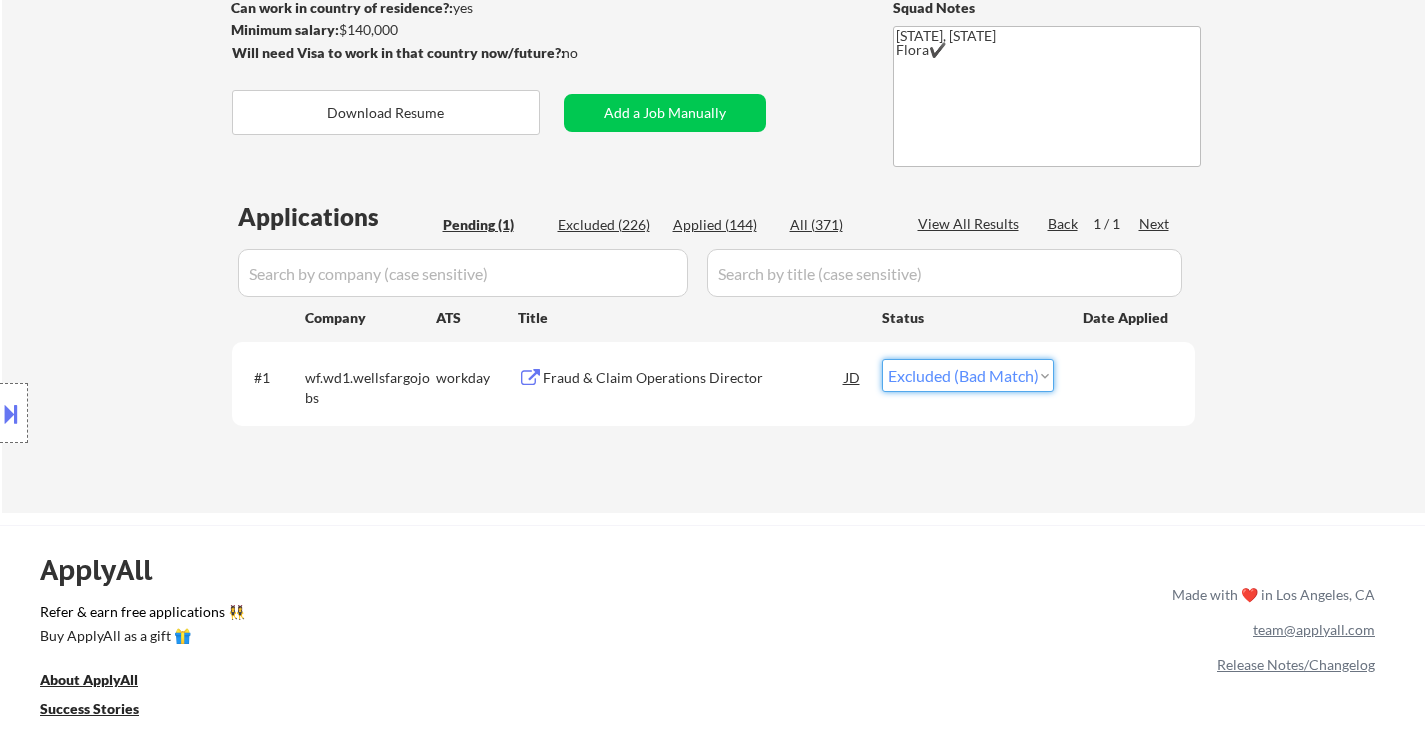 click on "Choose an option... Pending Applied Excluded (Questions) Excluded (Expired) Excluded (Location) Excluded (Bad Match) Excluded (Blocklist) Excluded (Salary) Excluded (Other)" at bounding box center (968, 375) 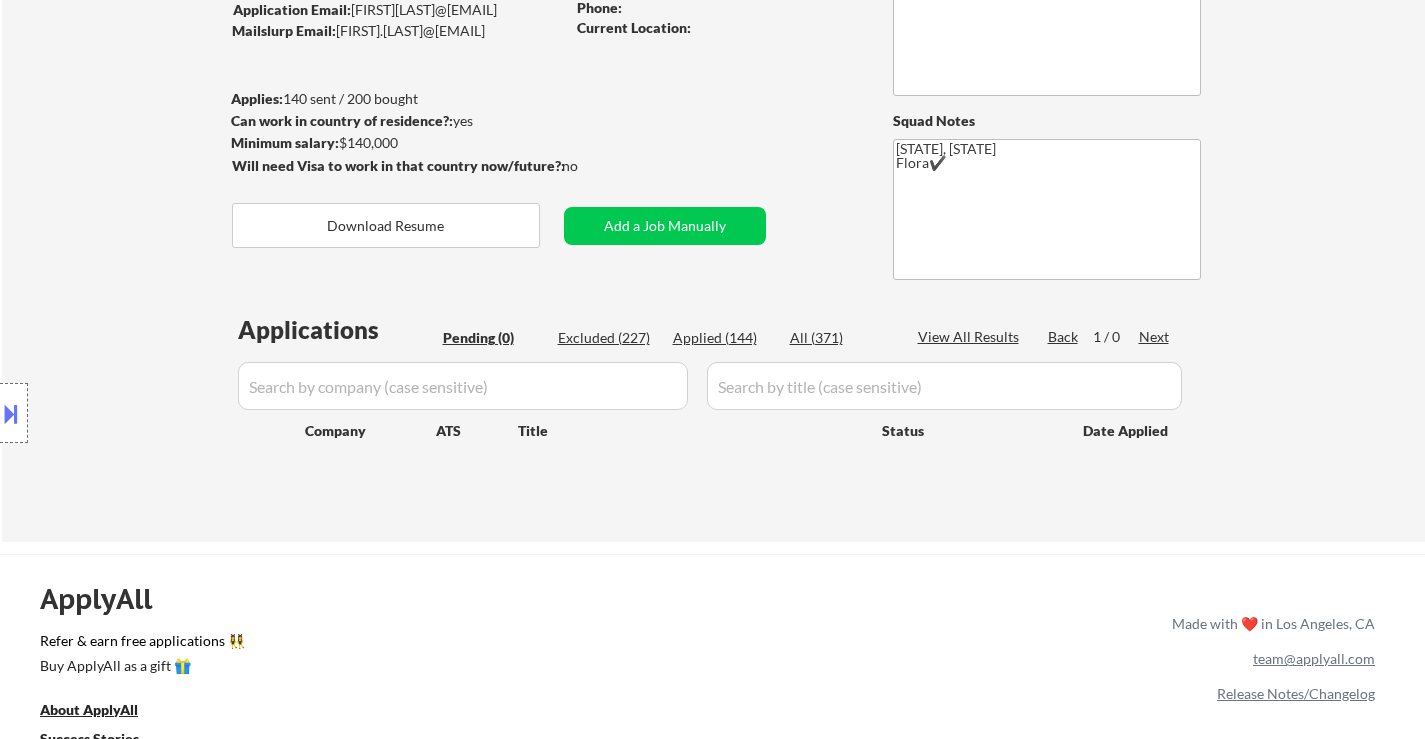 scroll, scrollTop: 0, scrollLeft: 0, axis: both 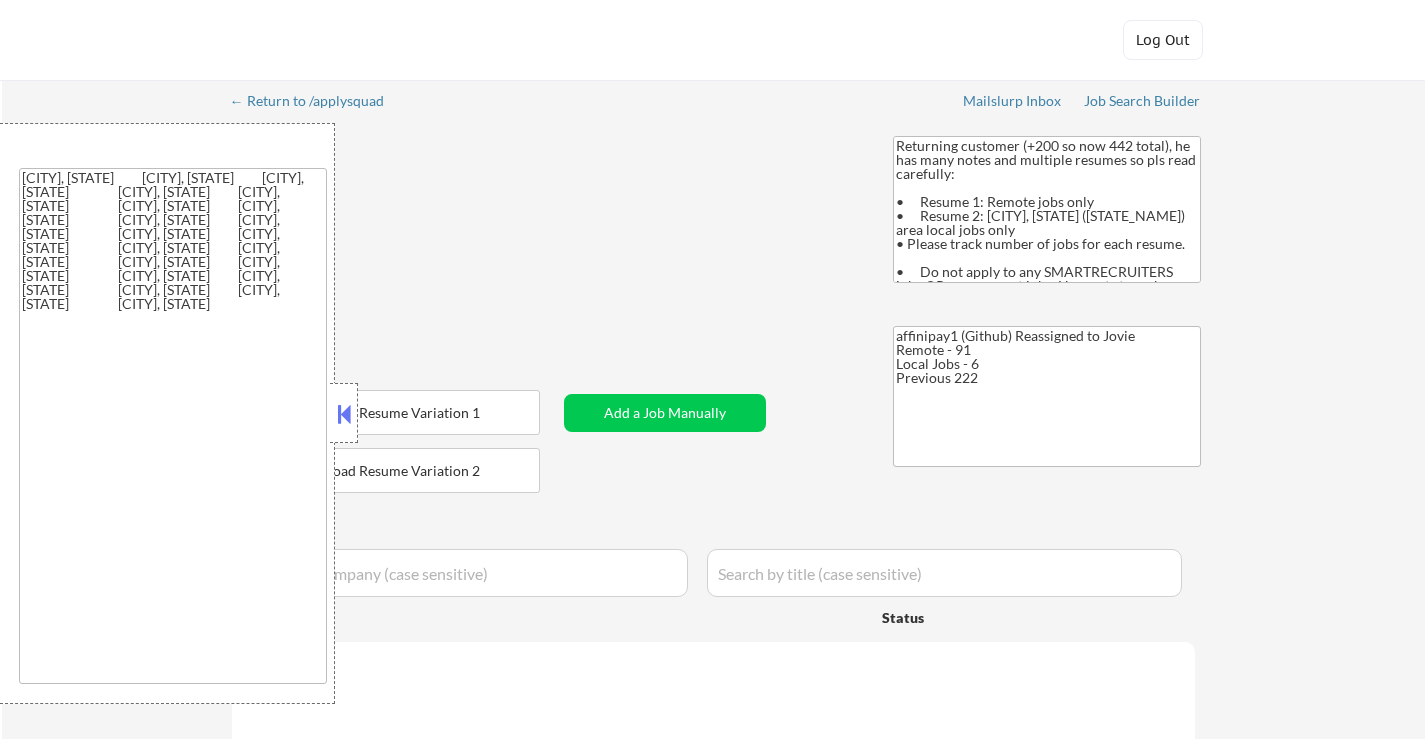 select on ""applied"" 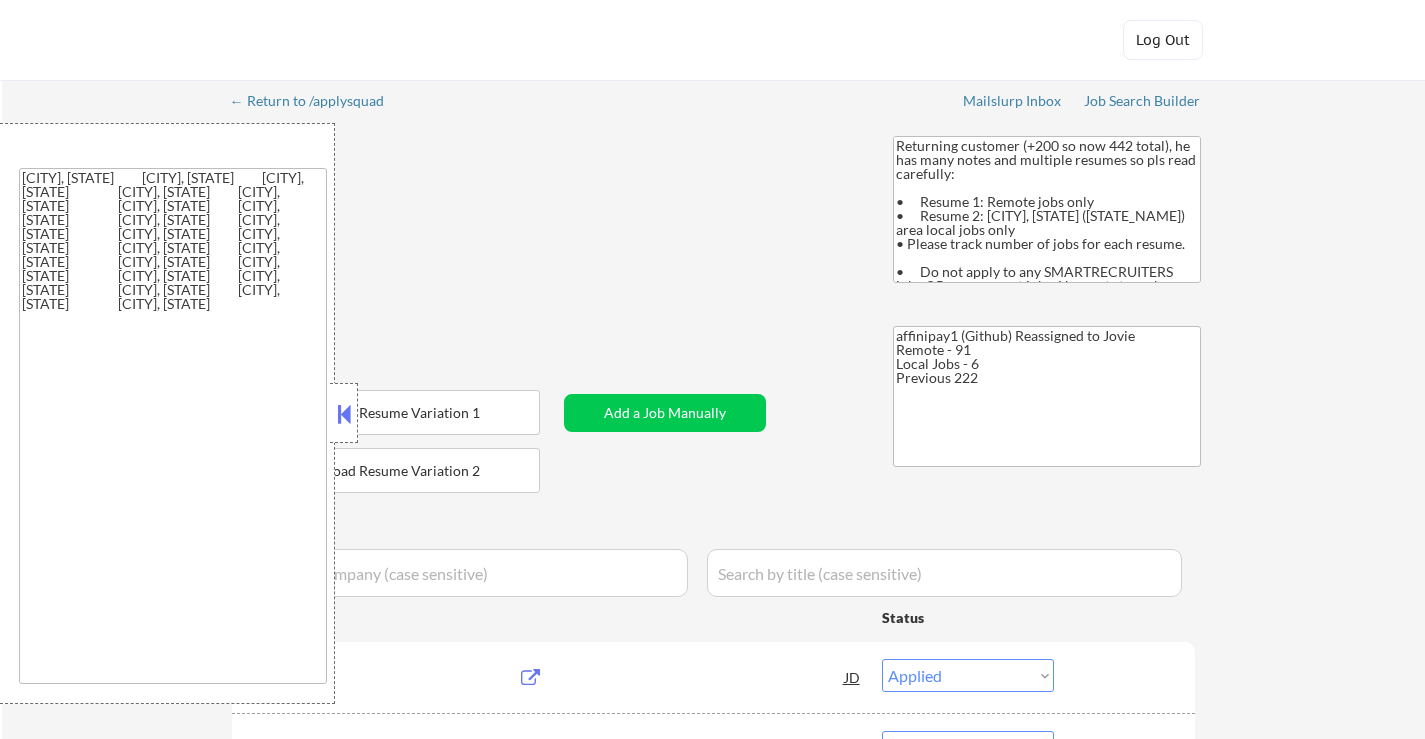 scroll, scrollTop: 0, scrollLeft: 0, axis: both 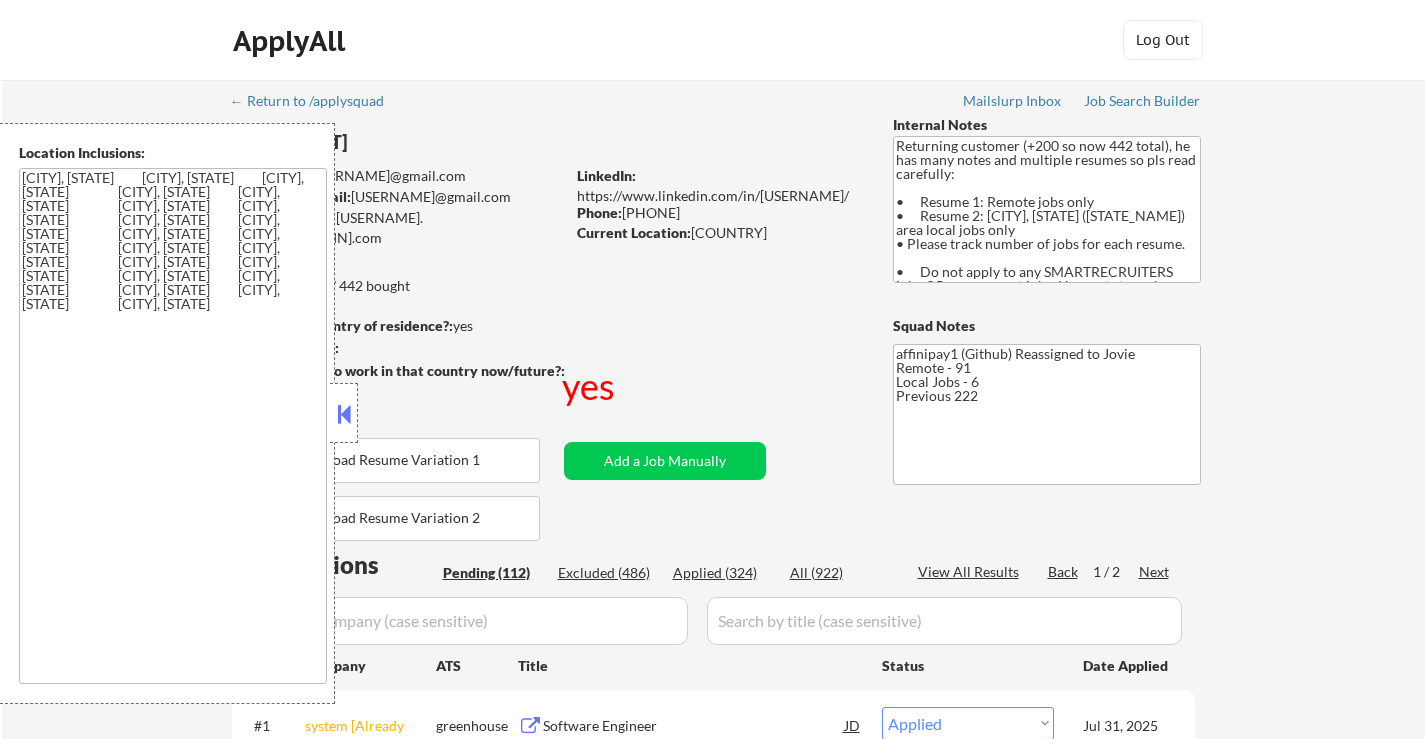 select on ""pending"" 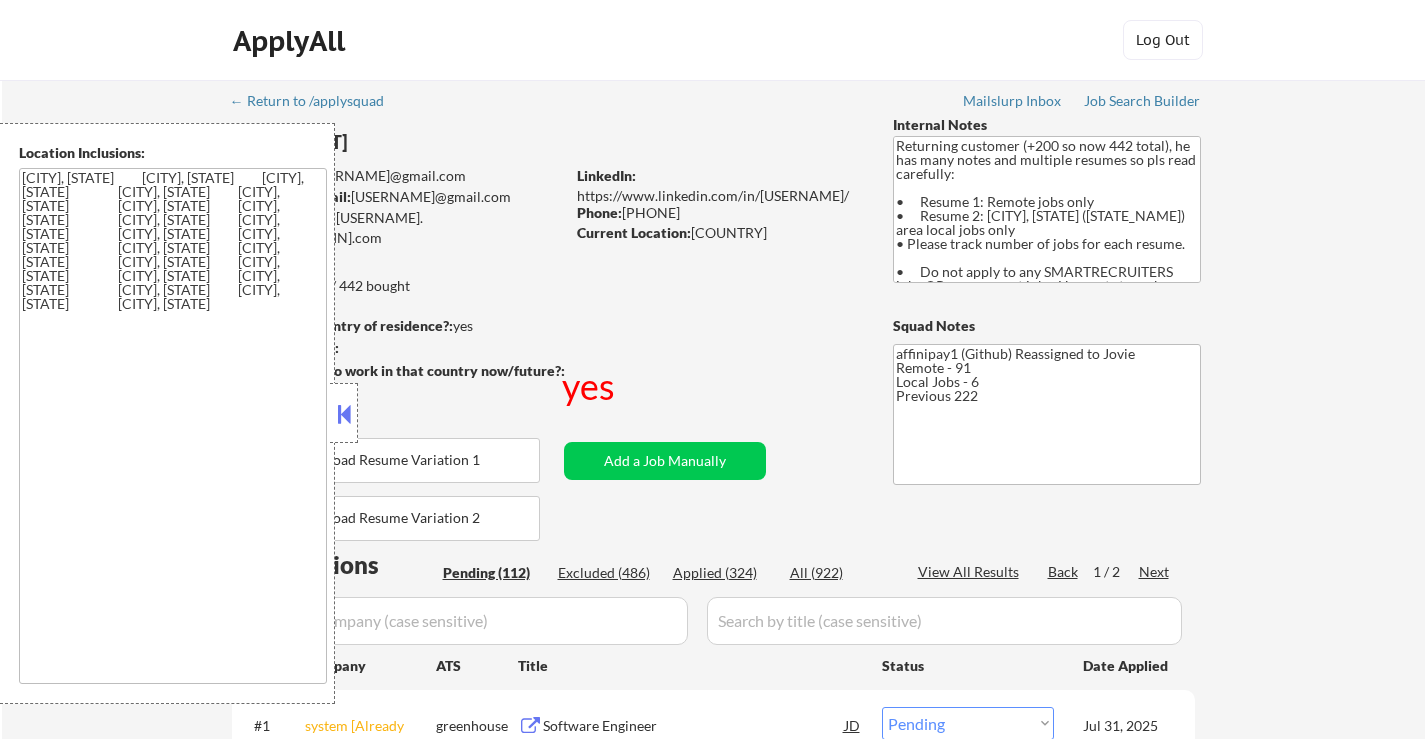 select on ""pending"" 